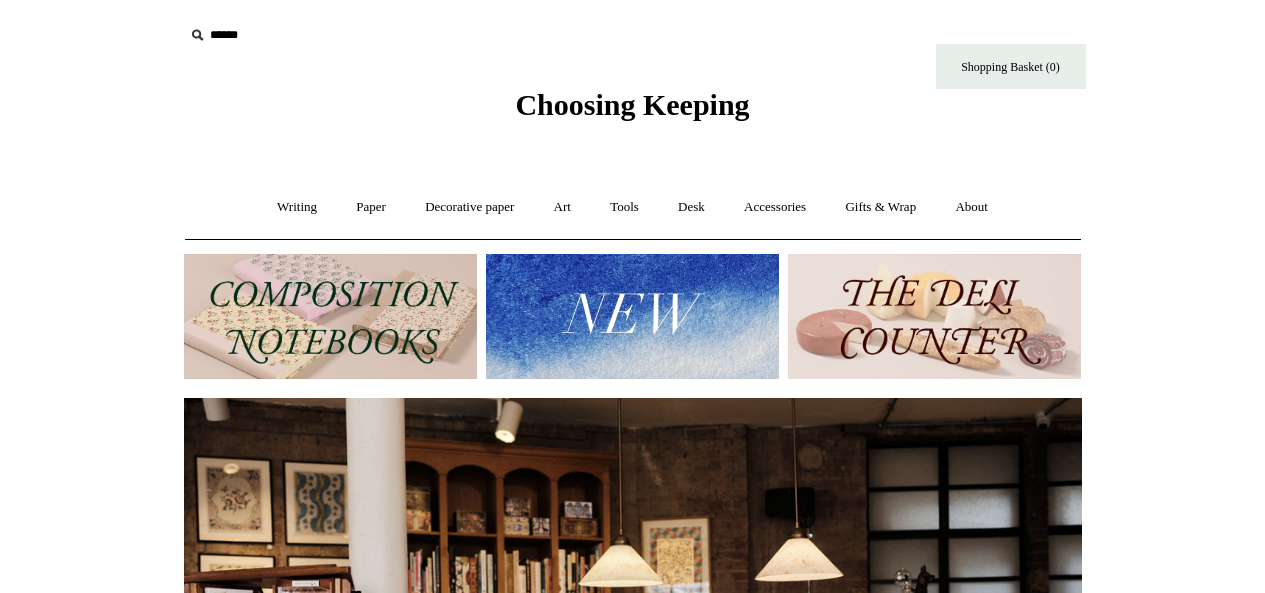 scroll, scrollTop: 0, scrollLeft: 0, axis: both 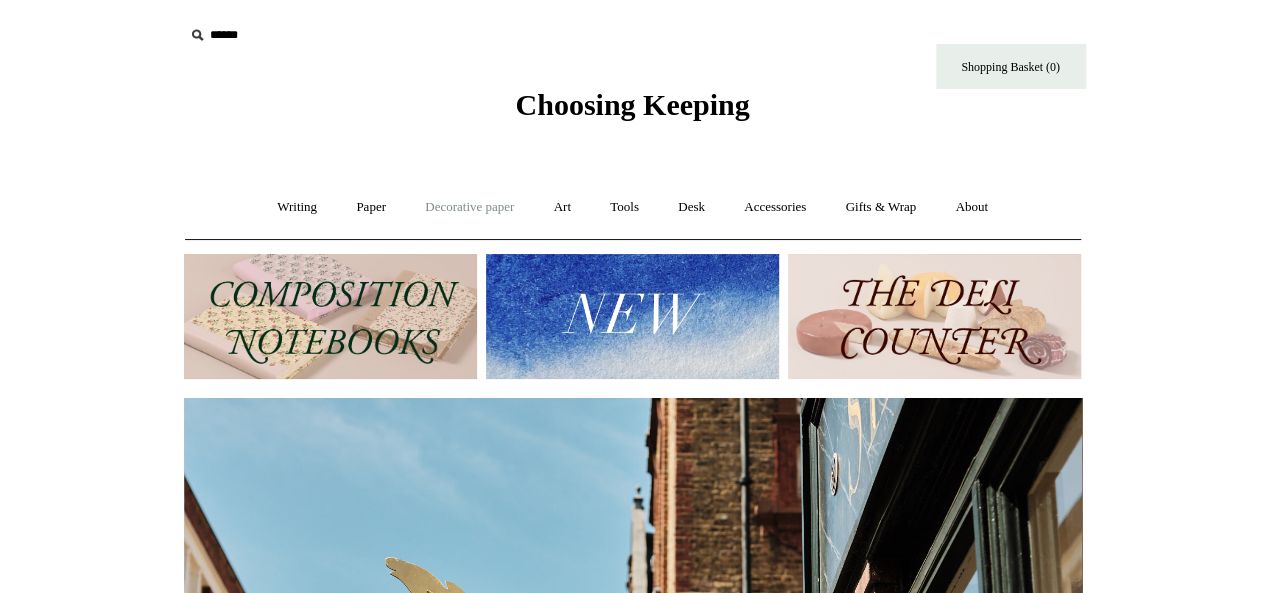 click on "Decorative paper +" at bounding box center [469, 207] 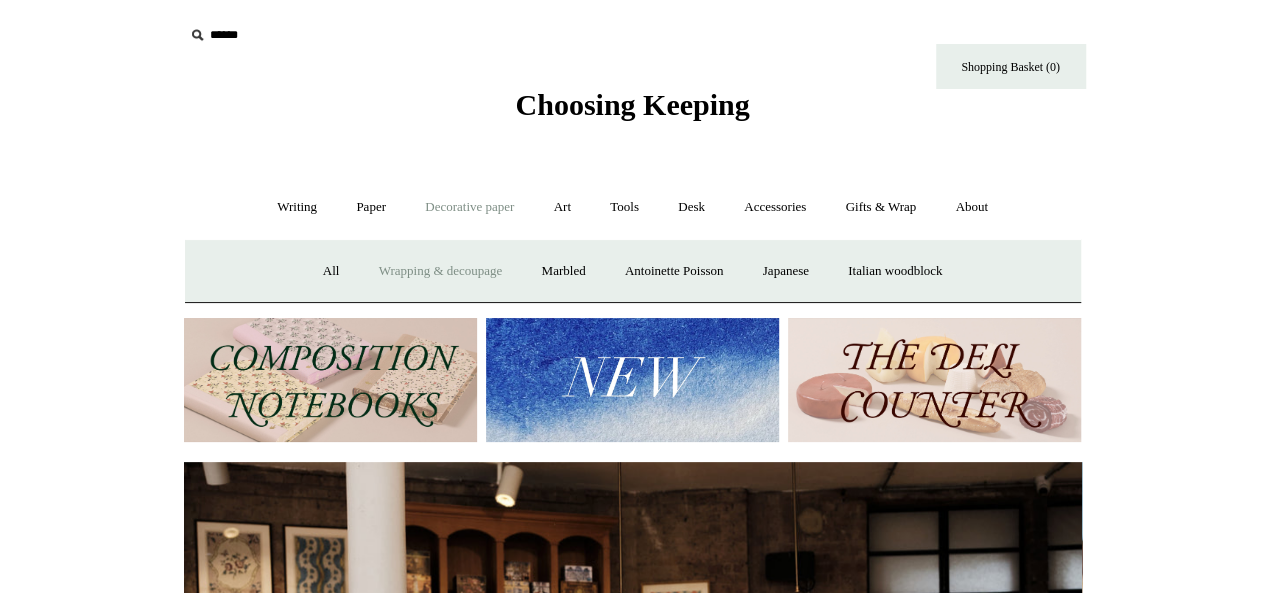 scroll, scrollTop: 0, scrollLeft: 0, axis: both 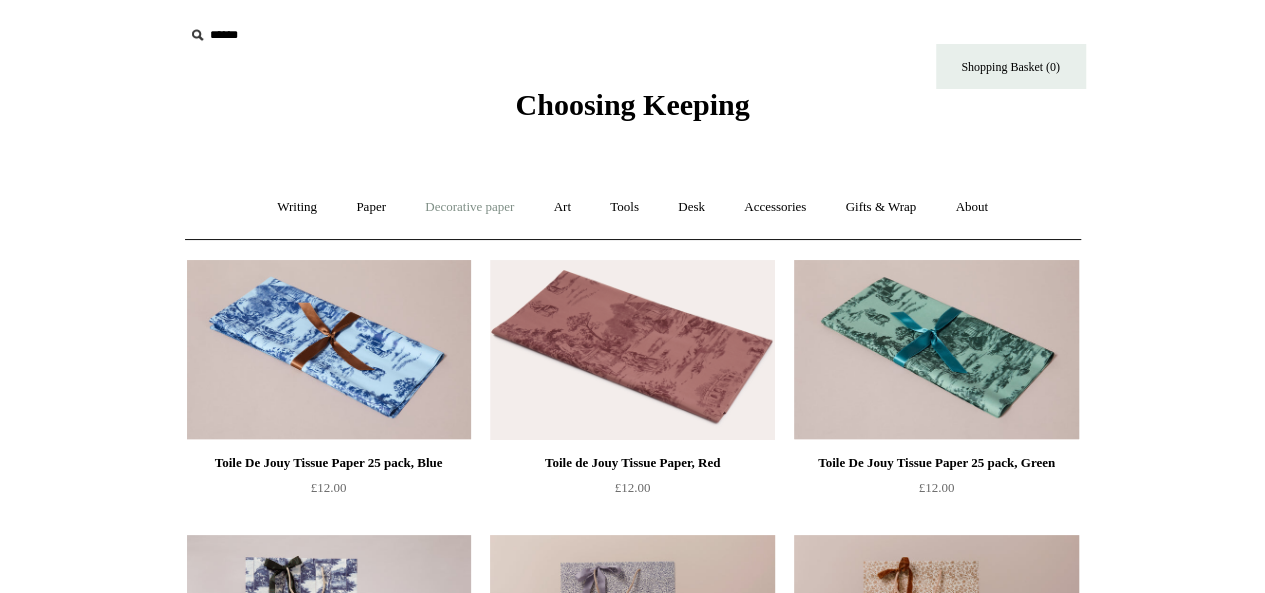 click on "Decorative paper +" at bounding box center [469, 207] 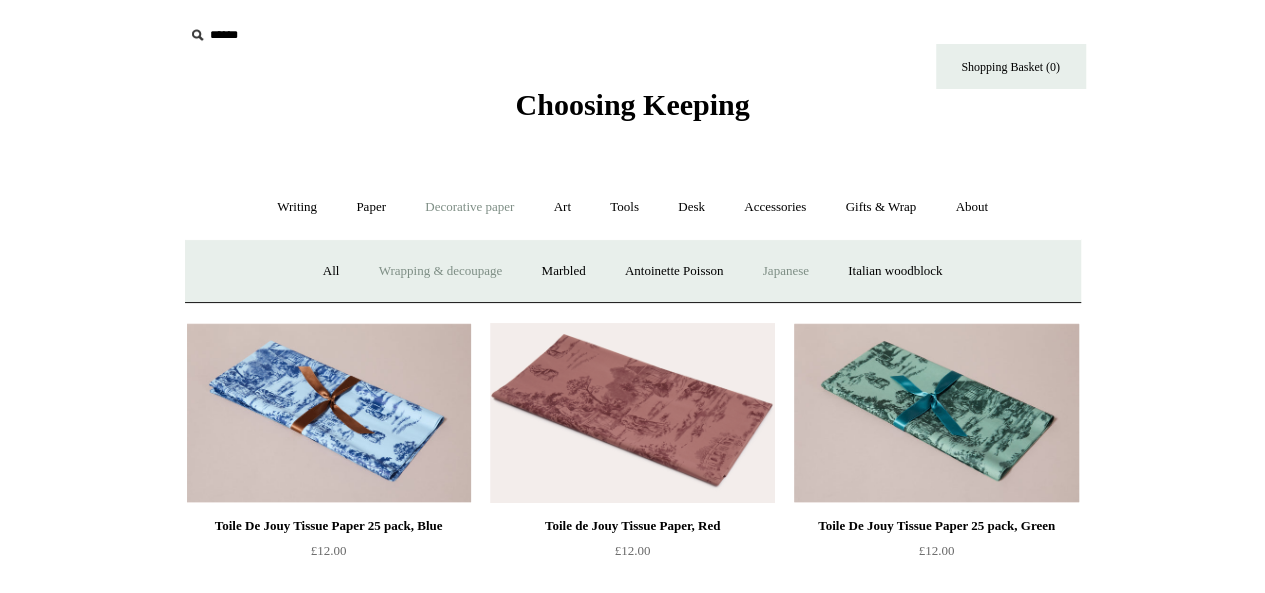 click on "Japanese" at bounding box center [786, 271] 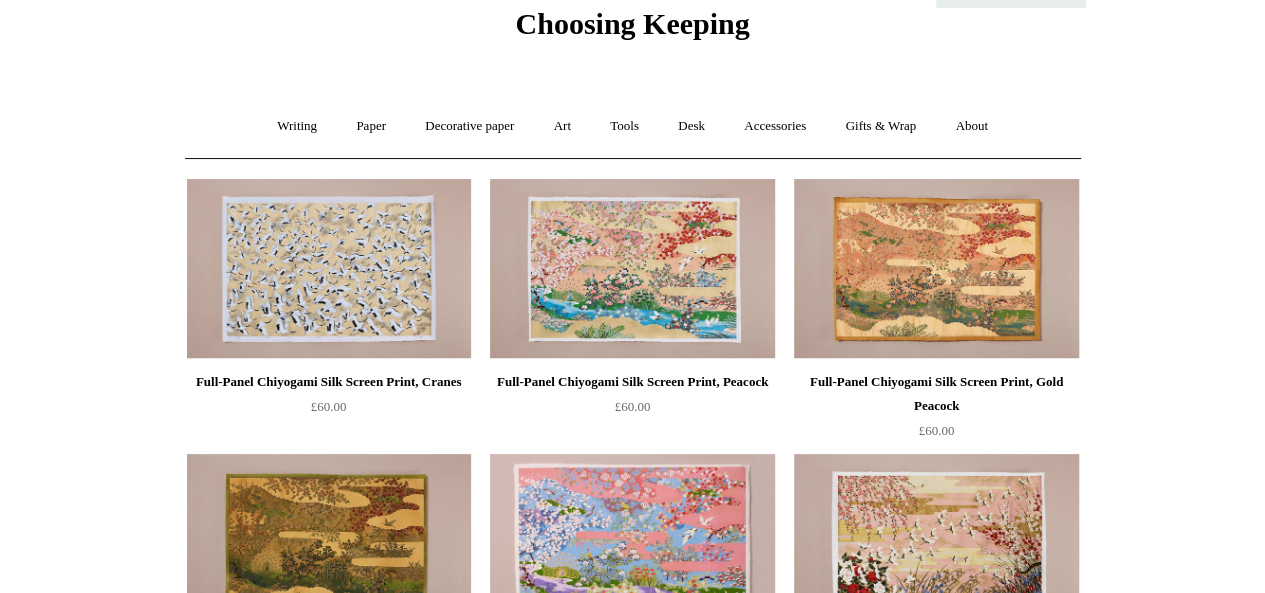 scroll, scrollTop: 0, scrollLeft: 0, axis: both 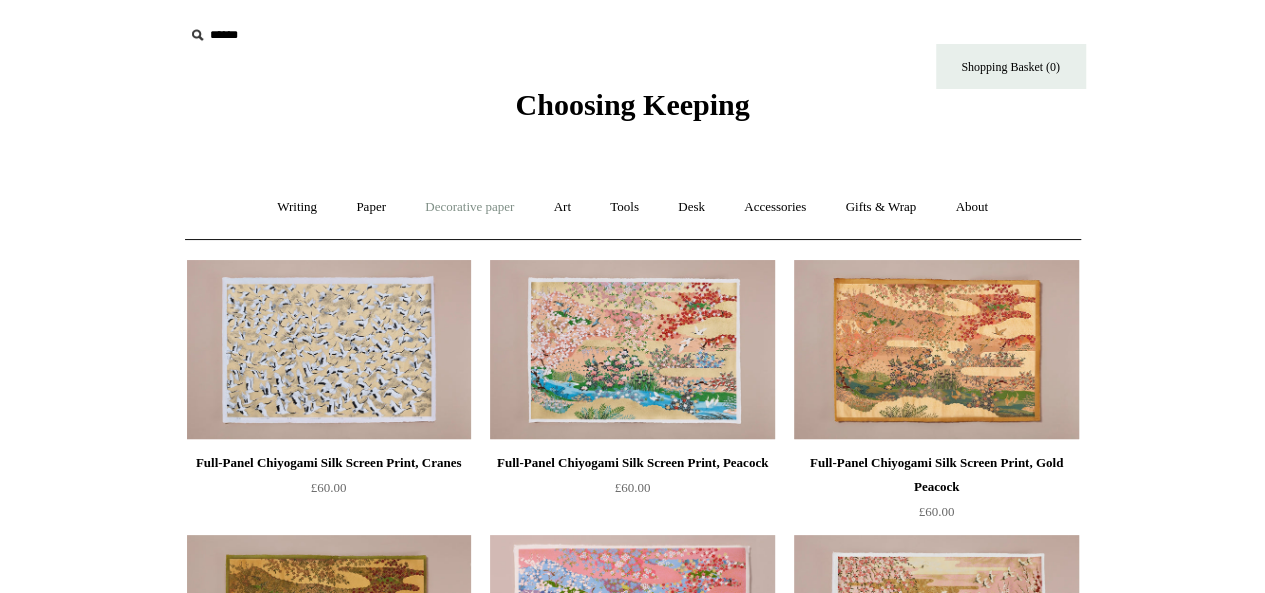 click on "Decorative paper +" at bounding box center (469, 207) 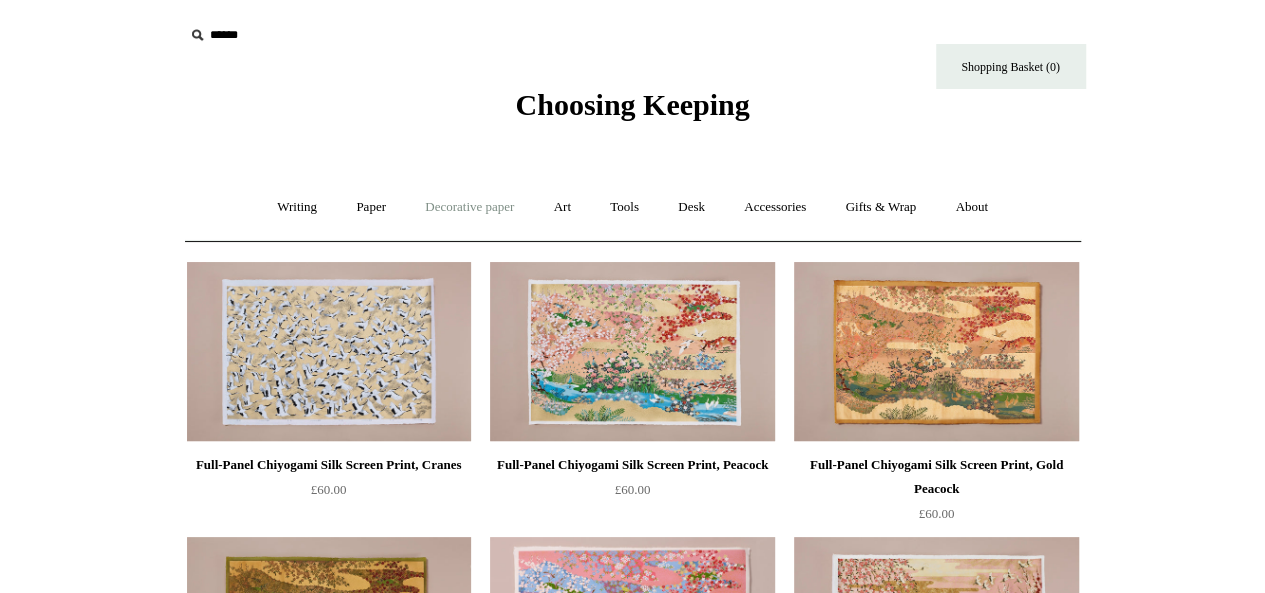 click on "Decorative paper -" at bounding box center (469, 207) 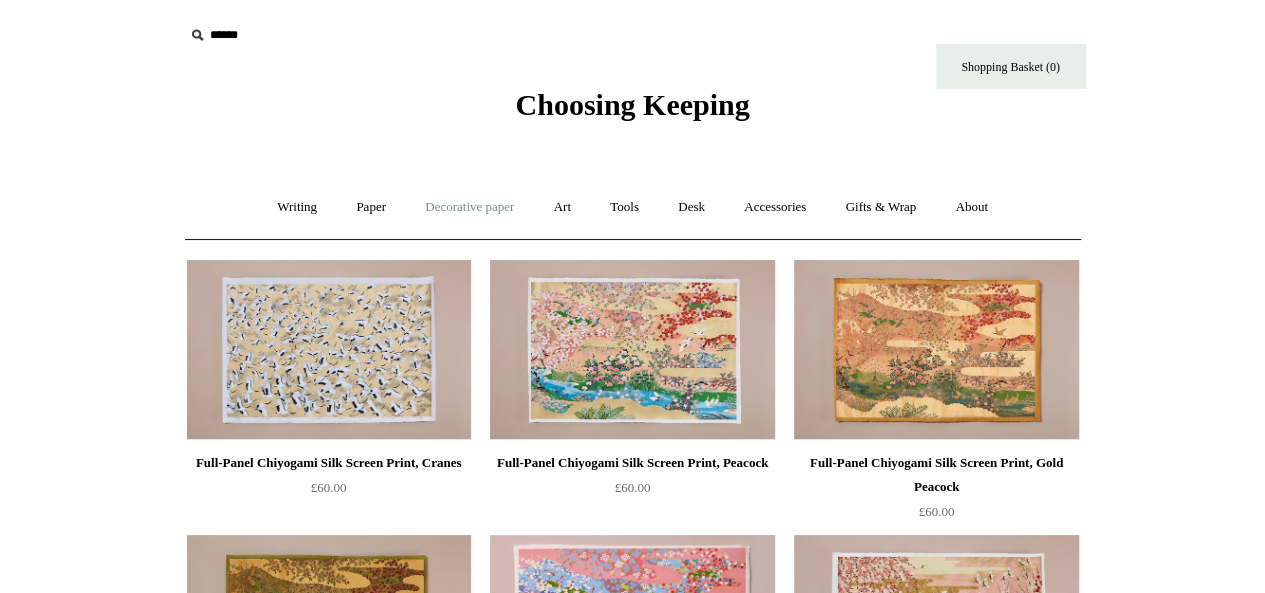 click on "Decorative paper +" at bounding box center (469, 207) 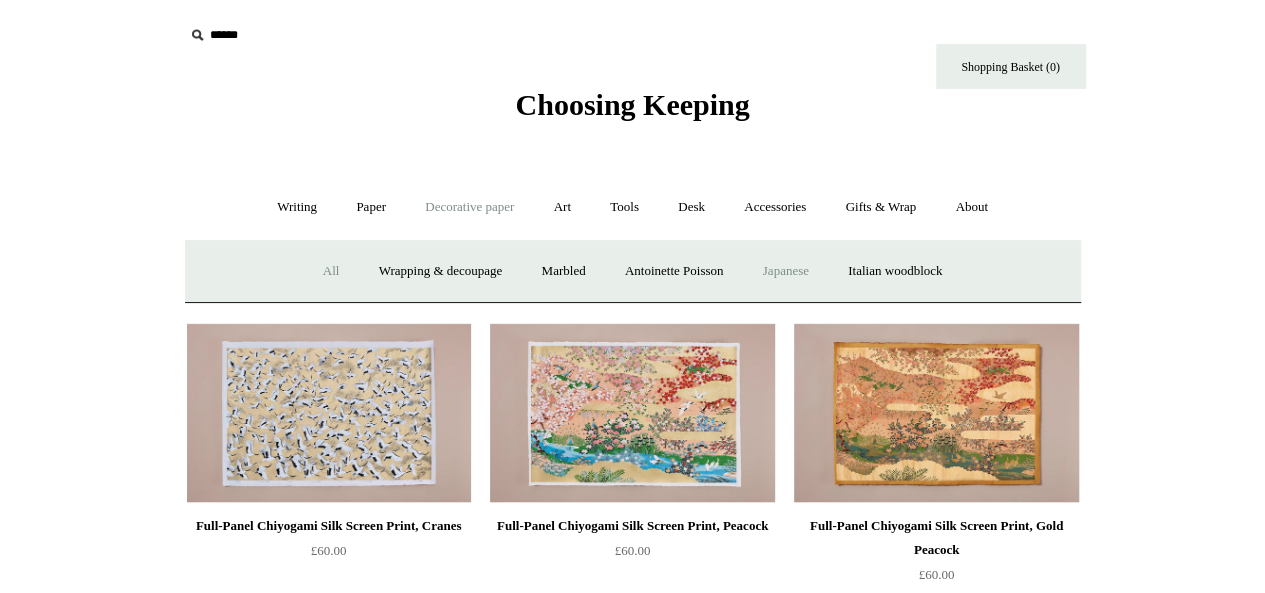 click on "All" at bounding box center (331, 271) 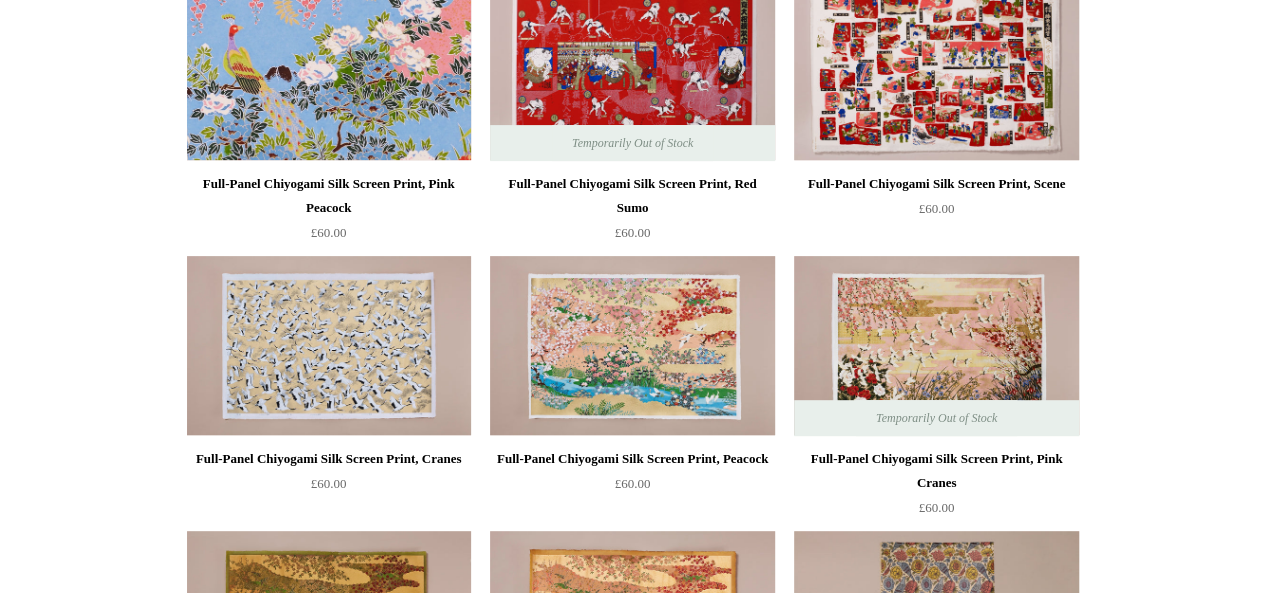 scroll, scrollTop: 0, scrollLeft: 0, axis: both 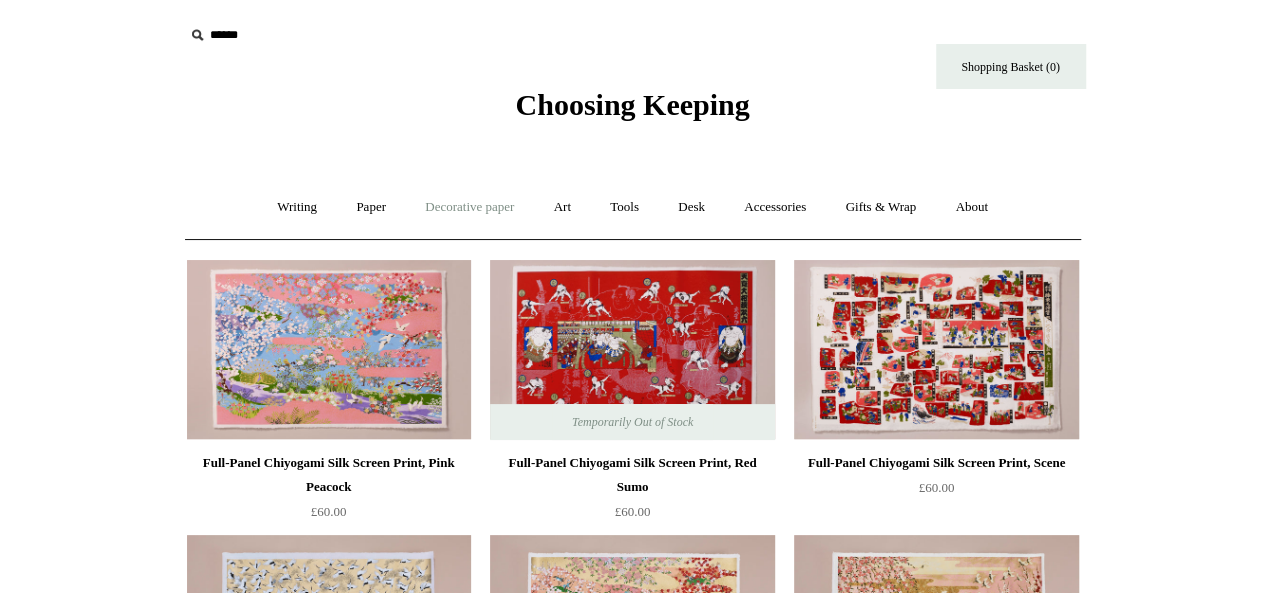 click on "Decorative paper +" at bounding box center [469, 207] 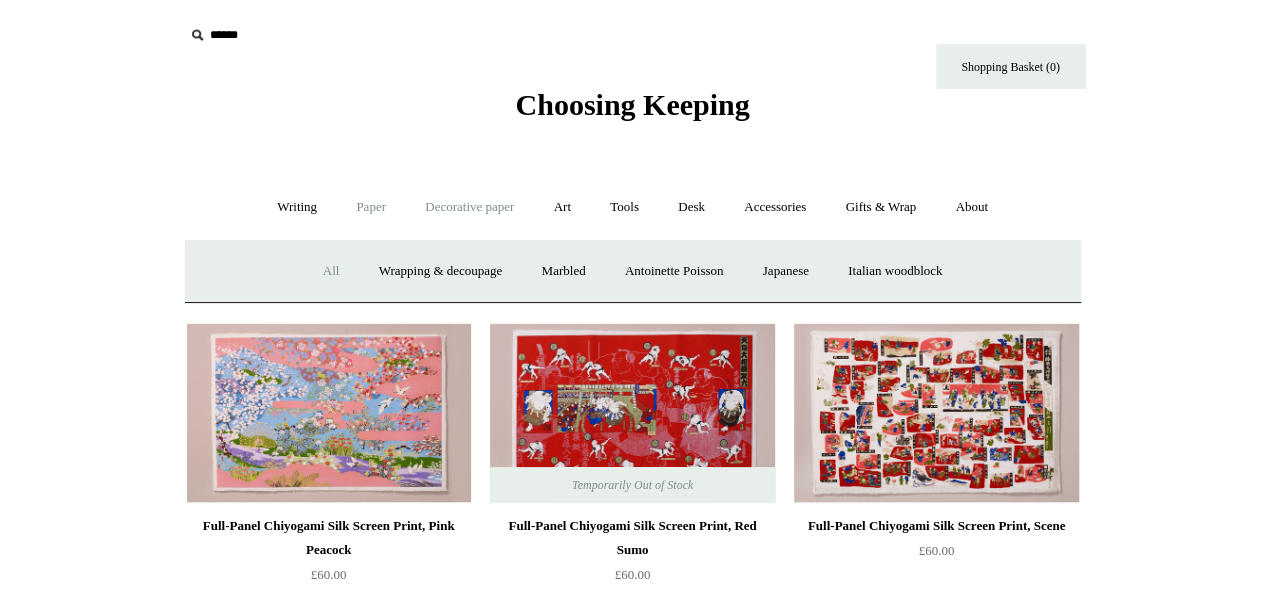 click on "Paper +" at bounding box center [371, 207] 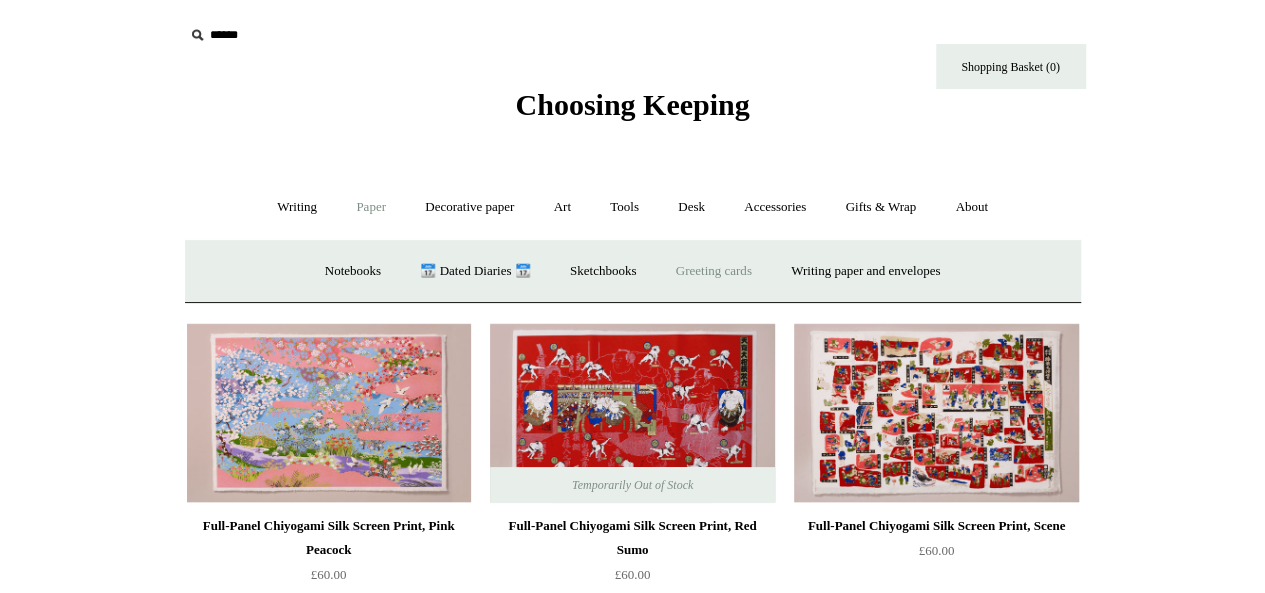 click on "Greeting cards +" at bounding box center (714, 271) 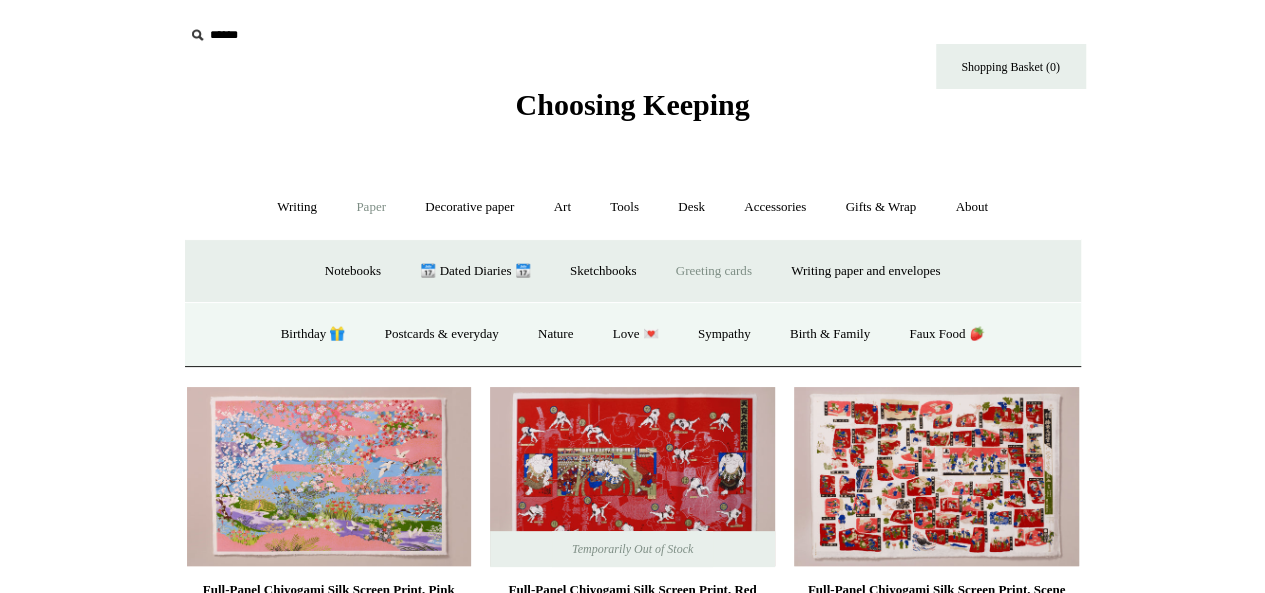 click on "Greeting cards -" at bounding box center [714, 271] 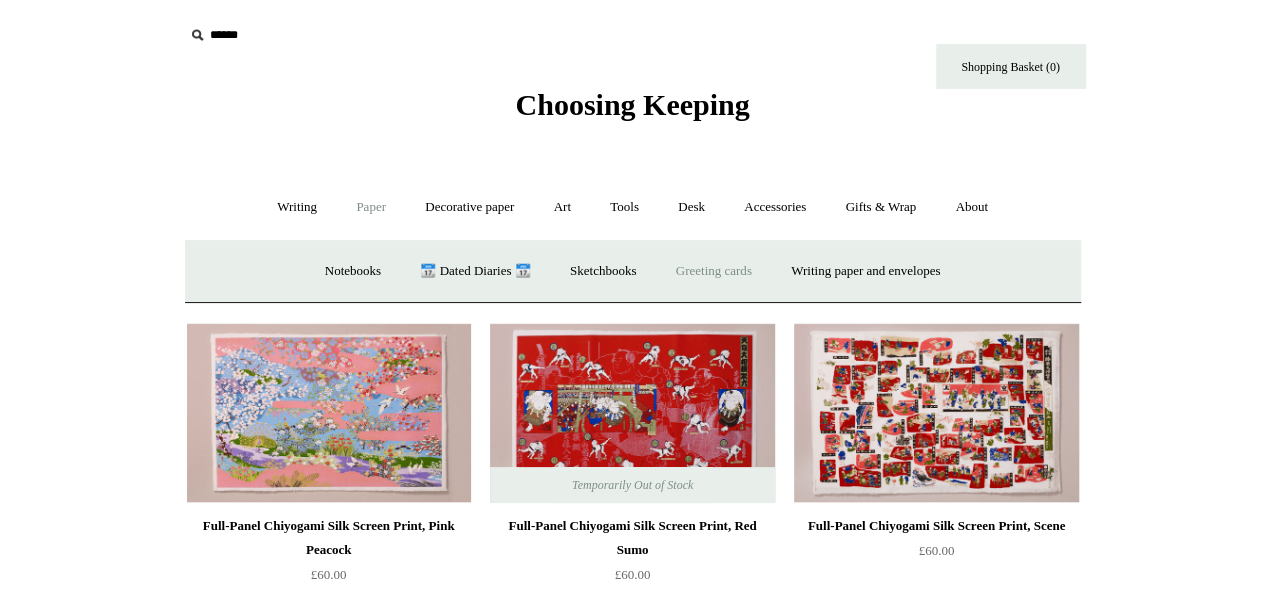 click on "Greeting cards +" at bounding box center (714, 271) 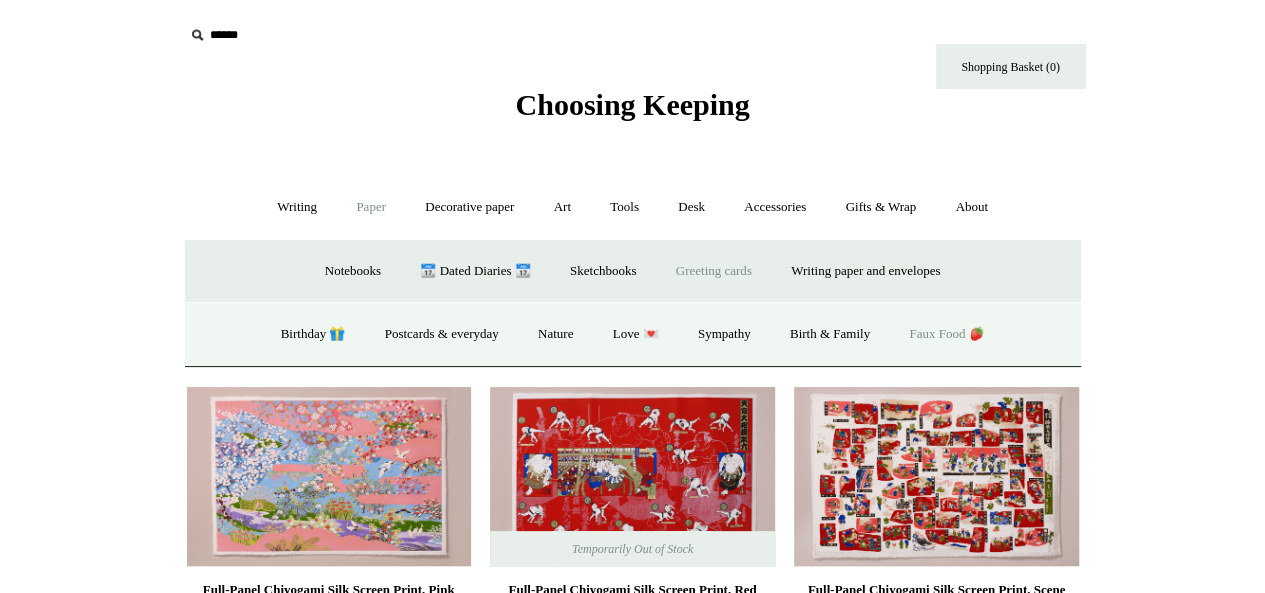 click on "Faux Food 🍓" at bounding box center [946, 334] 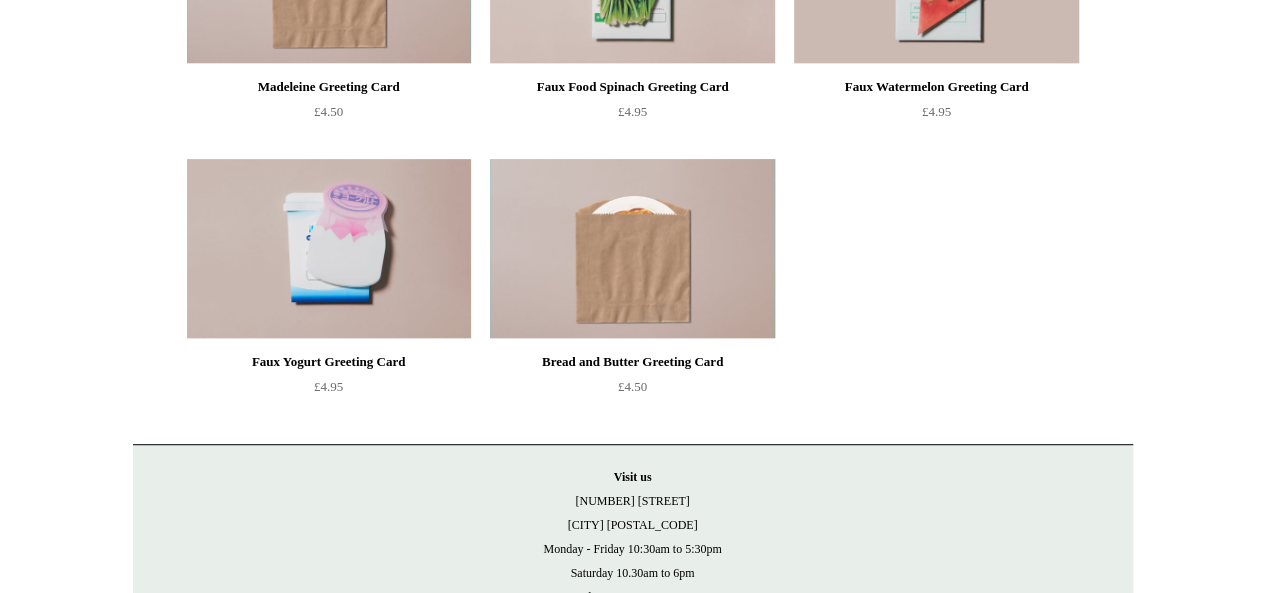 scroll, scrollTop: 0, scrollLeft: 0, axis: both 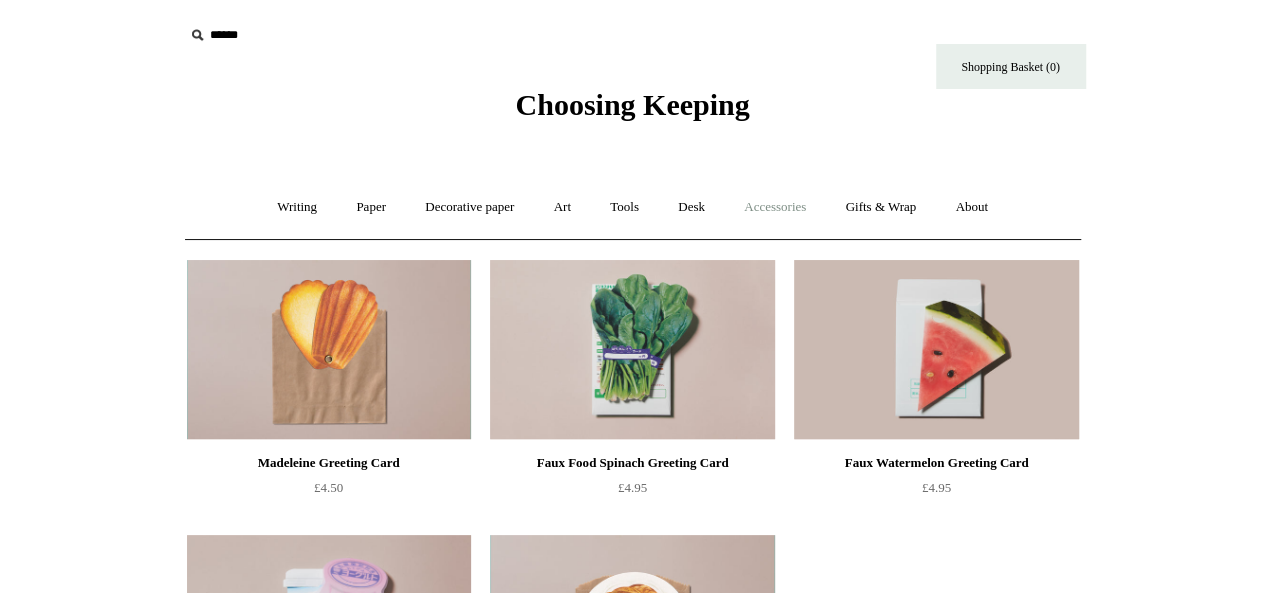 click on "Accessories +" at bounding box center (775, 207) 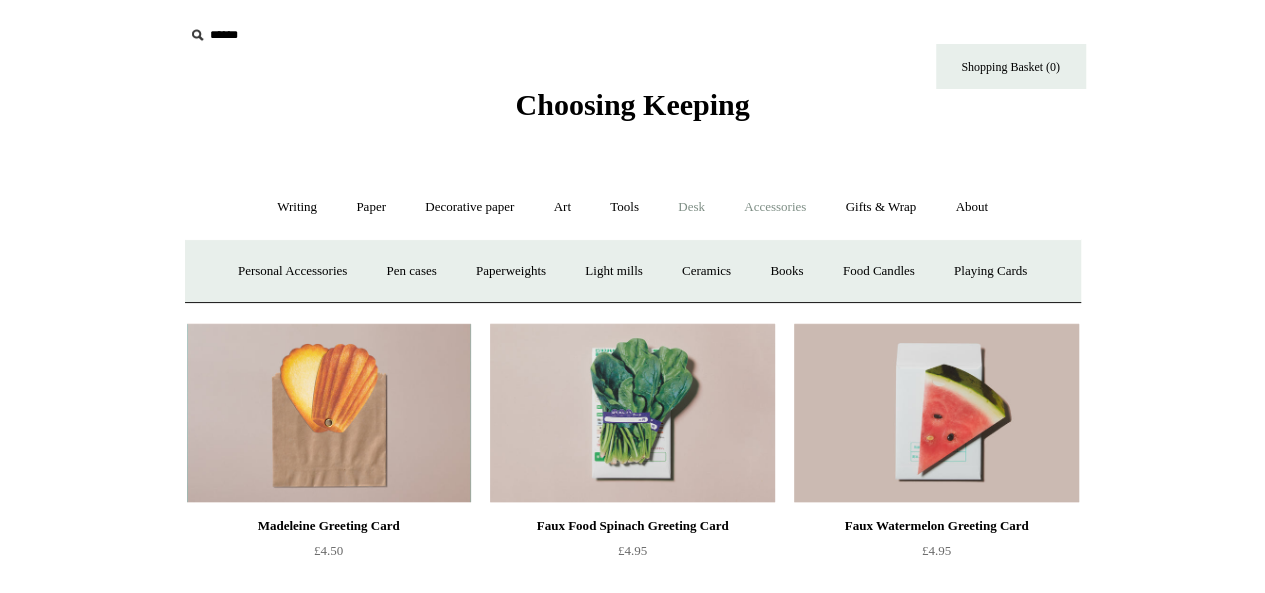 click on "Desk +" at bounding box center (691, 207) 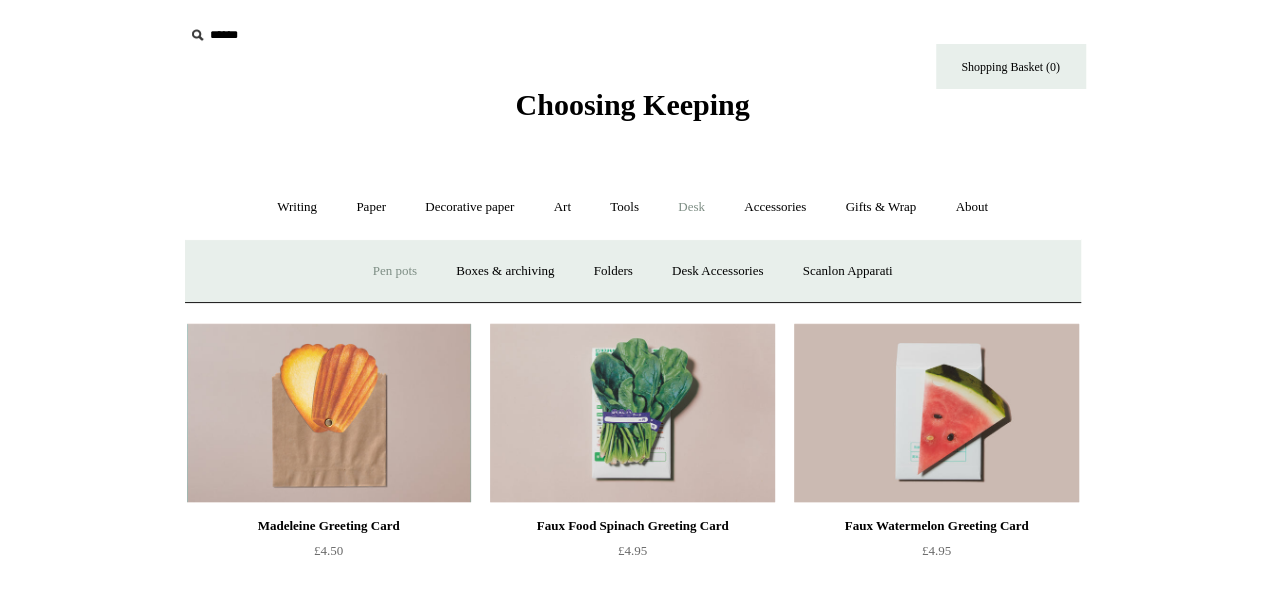 click on "Pen pots" at bounding box center [395, 271] 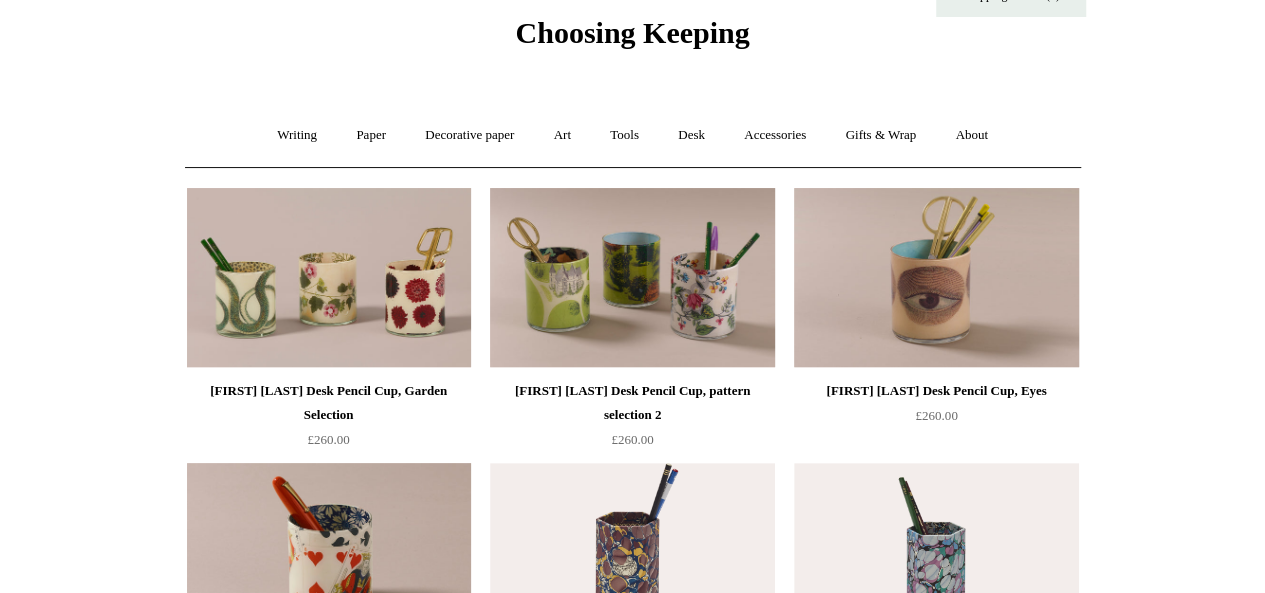 scroll, scrollTop: 0, scrollLeft: 0, axis: both 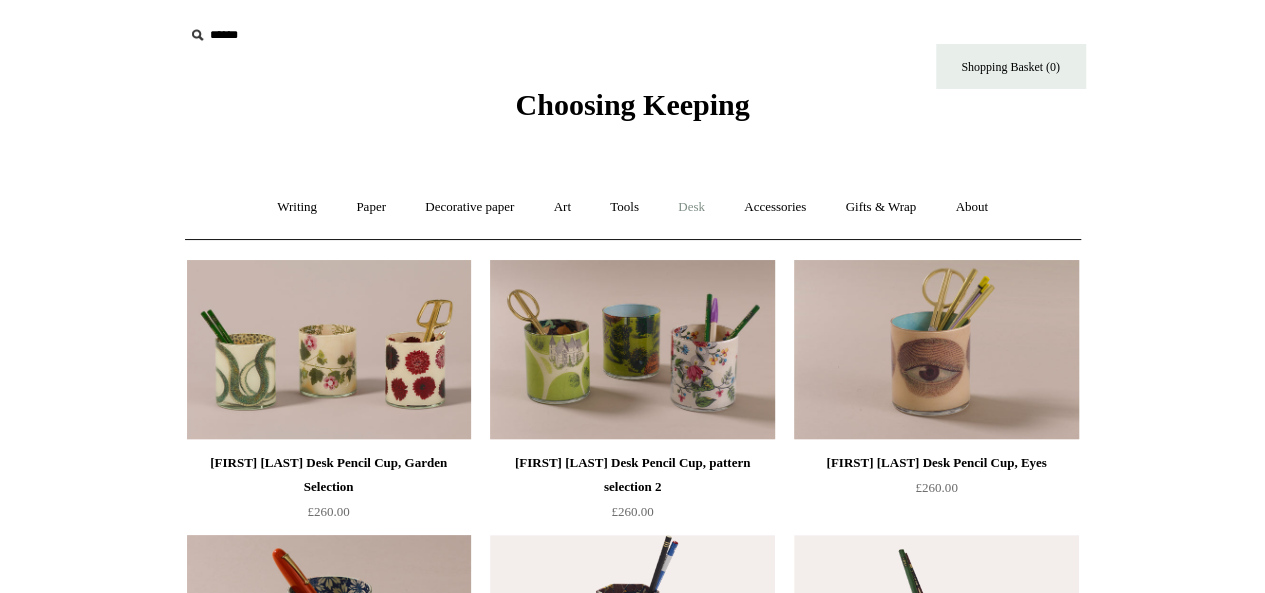 click on "Desk +" at bounding box center [691, 207] 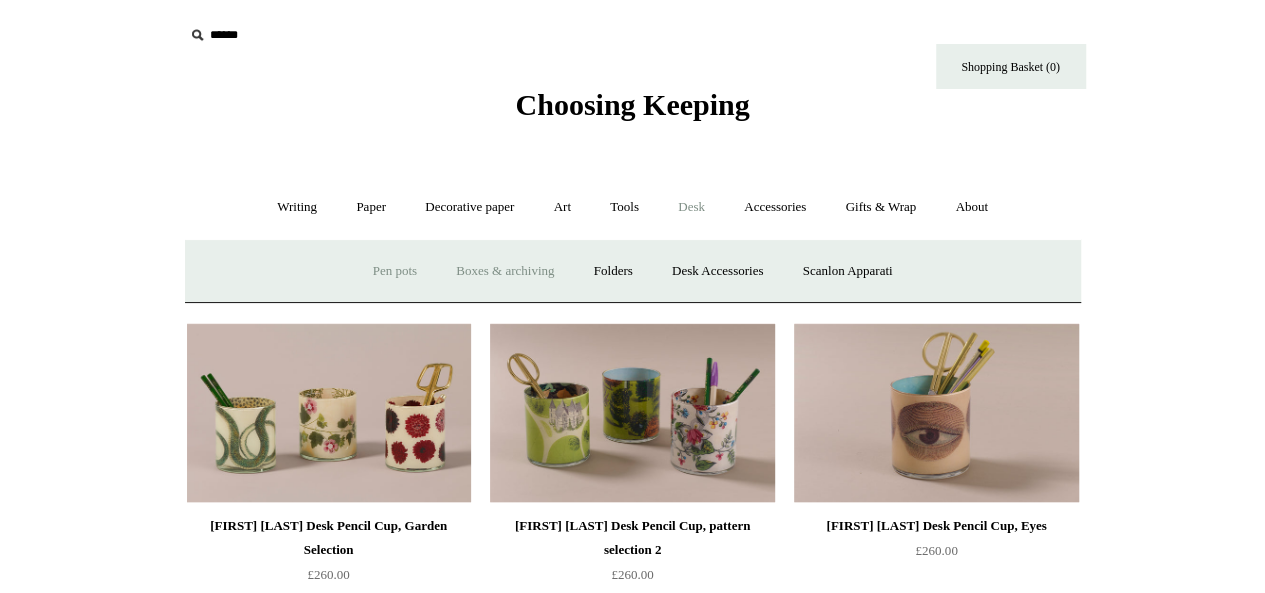 click on "Boxes & archiving" at bounding box center [505, 271] 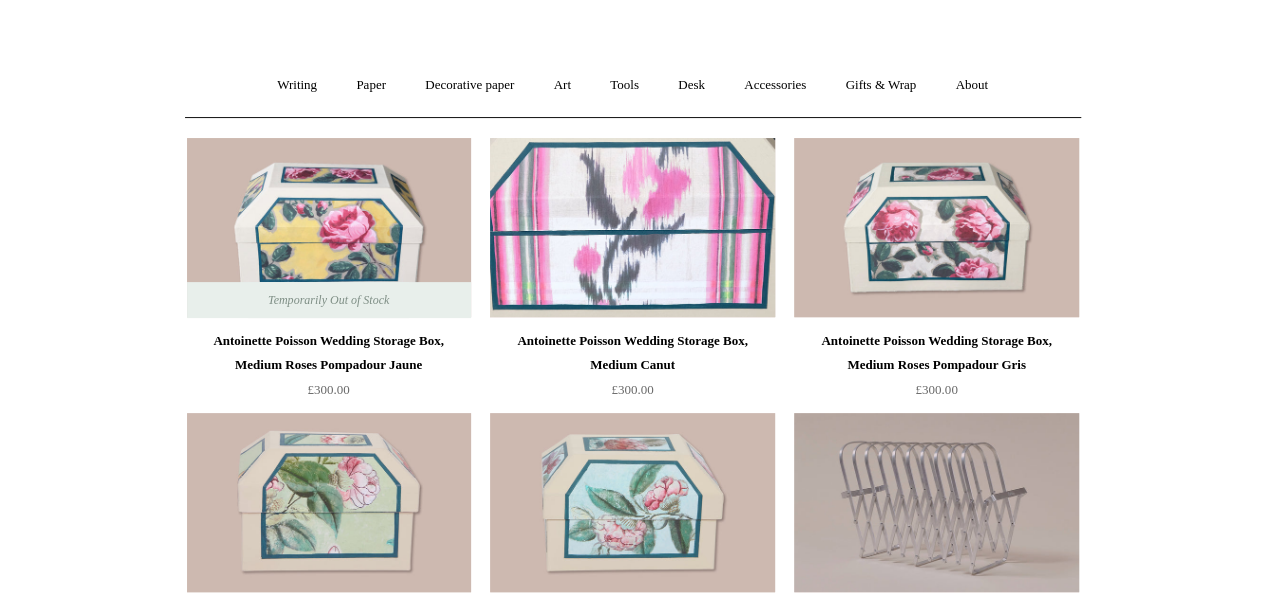 scroll, scrollTop: 0, scrollLeft: 0, axis: both 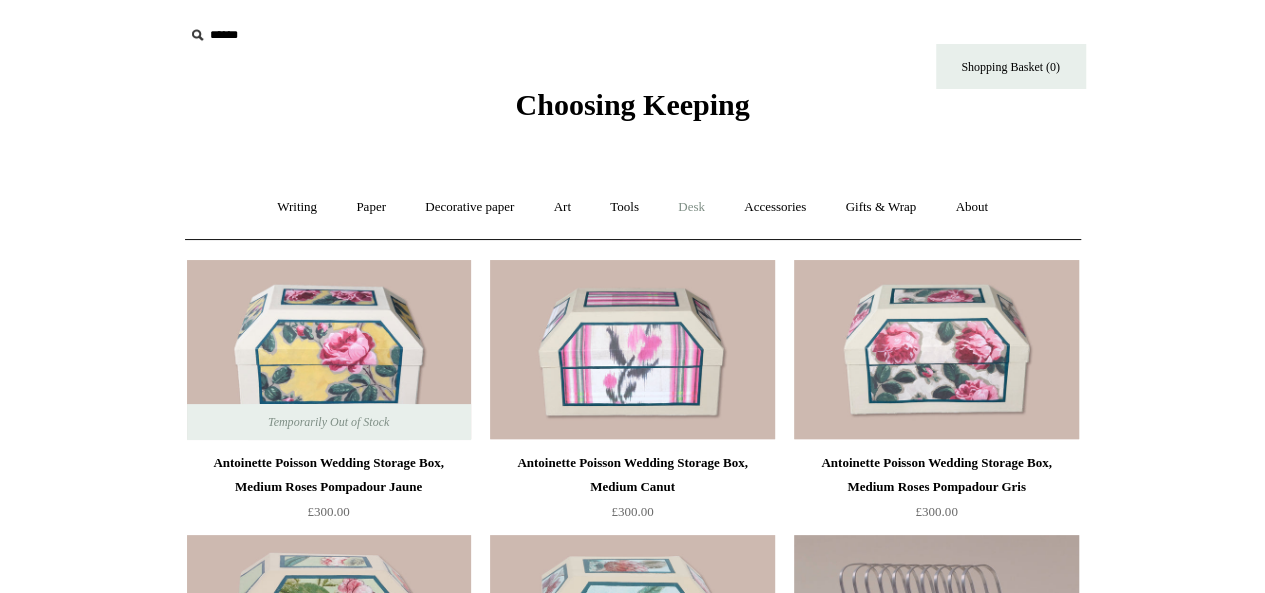 drag, startPoint x: 663, startPoint y: 199, endPoint x: 676, endPoint y: 204, distance: 13.928389 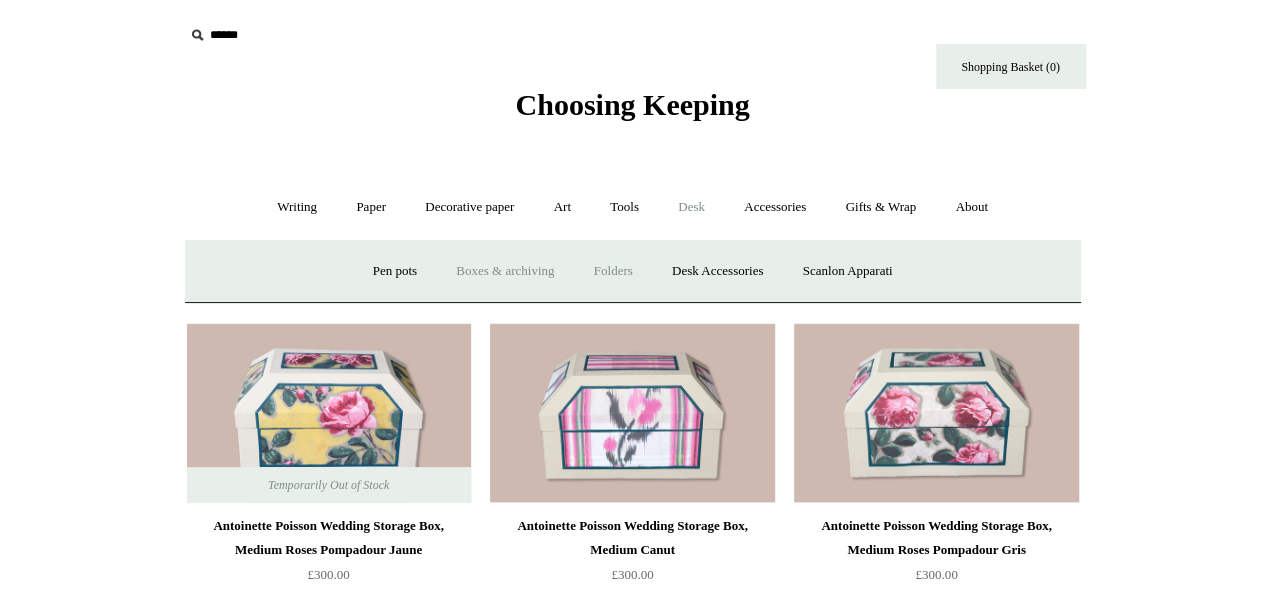 click on "Folders" at bounding box center (613, 271) 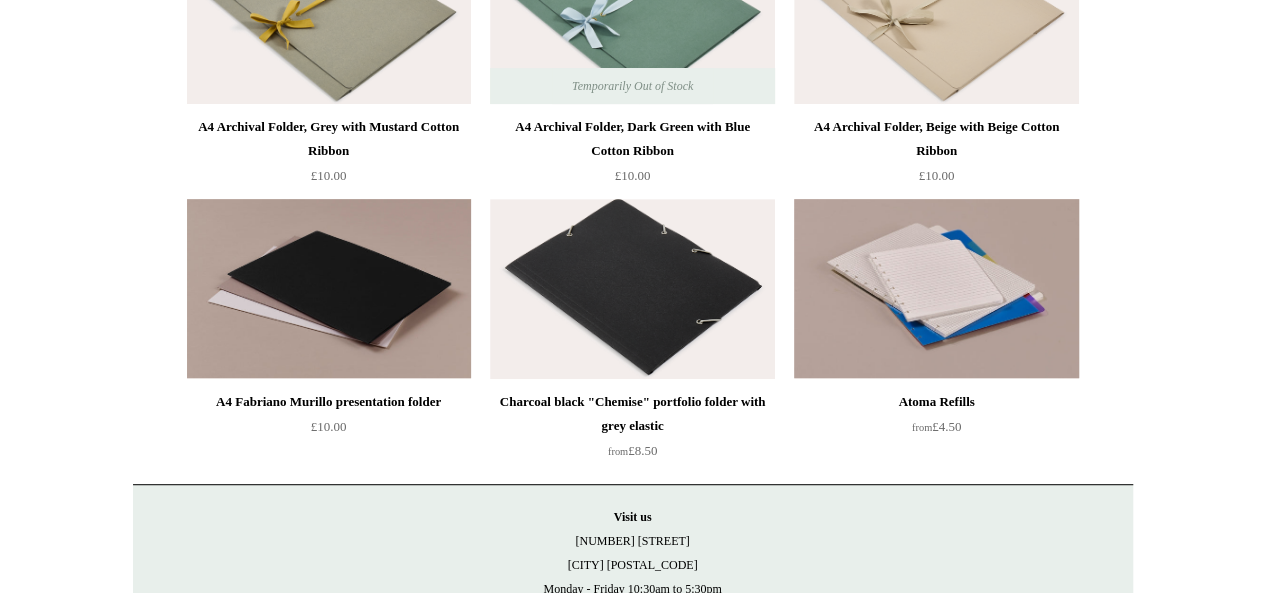 scroll, scrollTop: 0, scrollLeft: 0, axis: both 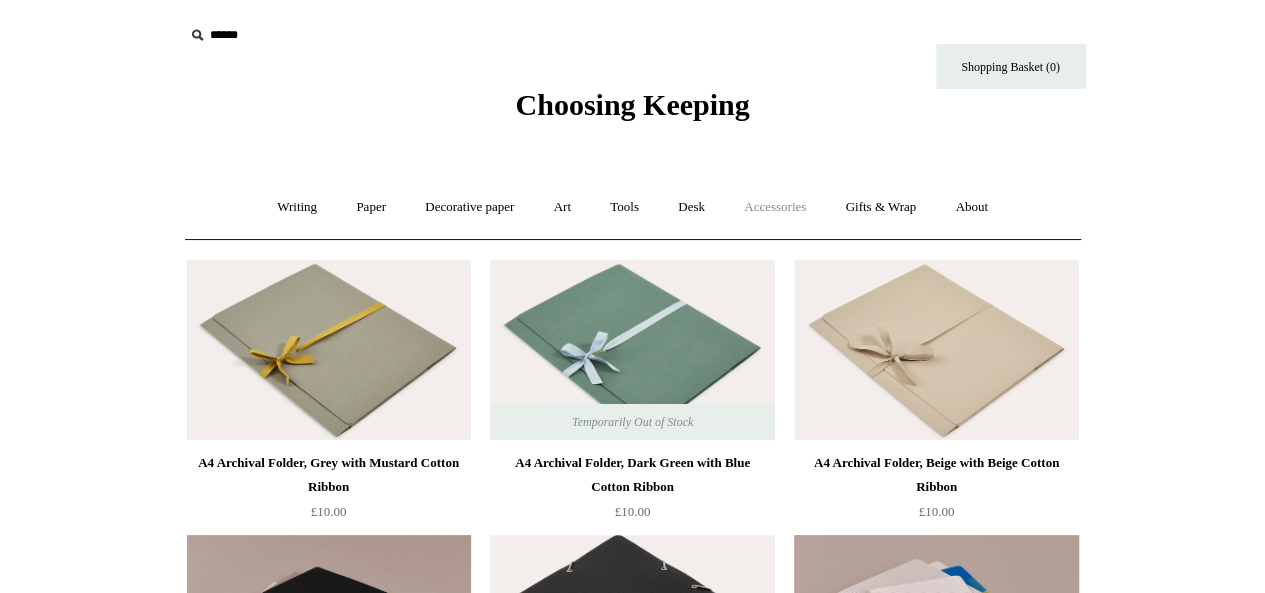 click on "Accessories +" at bounding box center (775, 207) 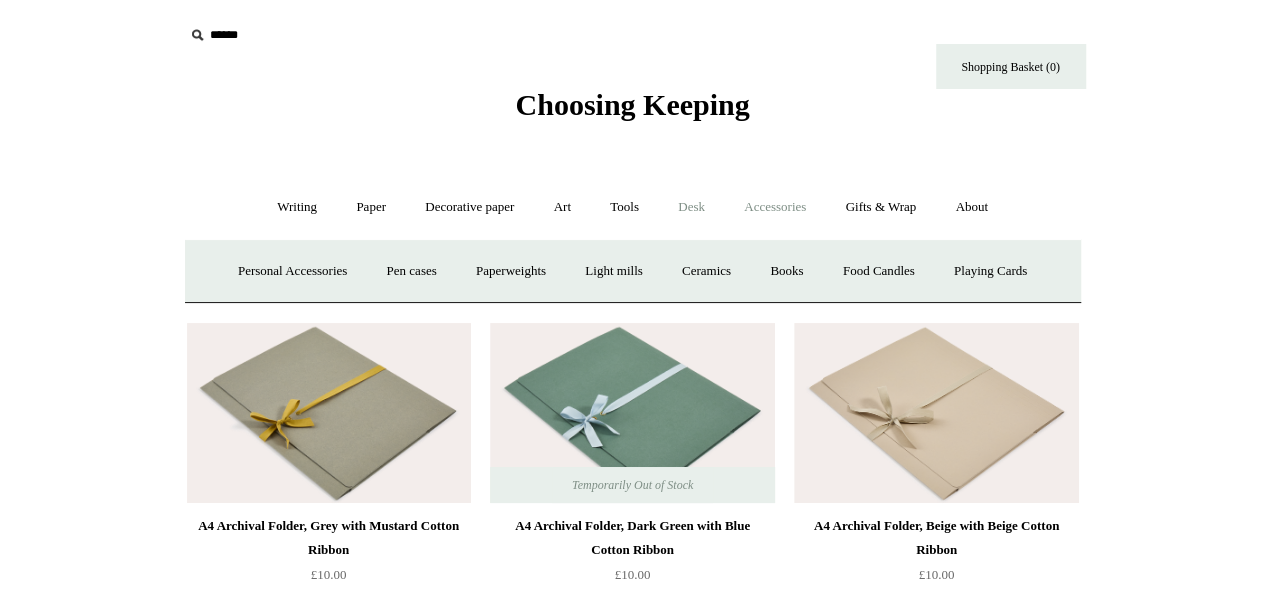 click on "Desk +" at bounding box center [691, 207] 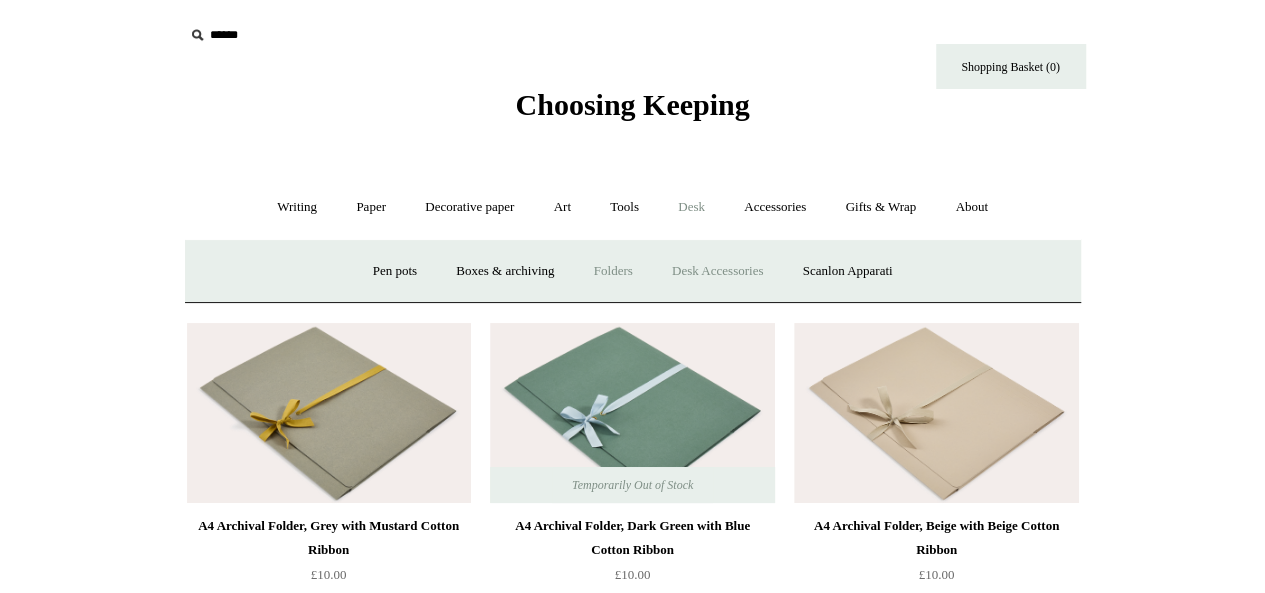 click on "Desk Accessories" at bounding box center (717, 271) 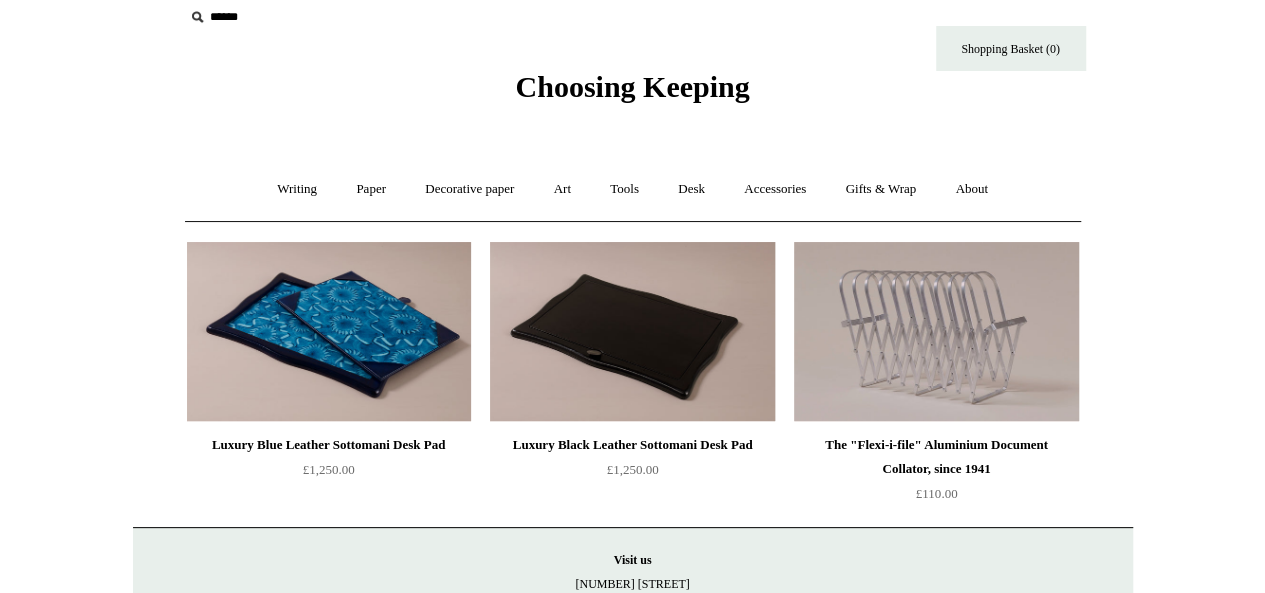 scroll, scrollTop: 11, scrollLeft: 0, axis: vertical 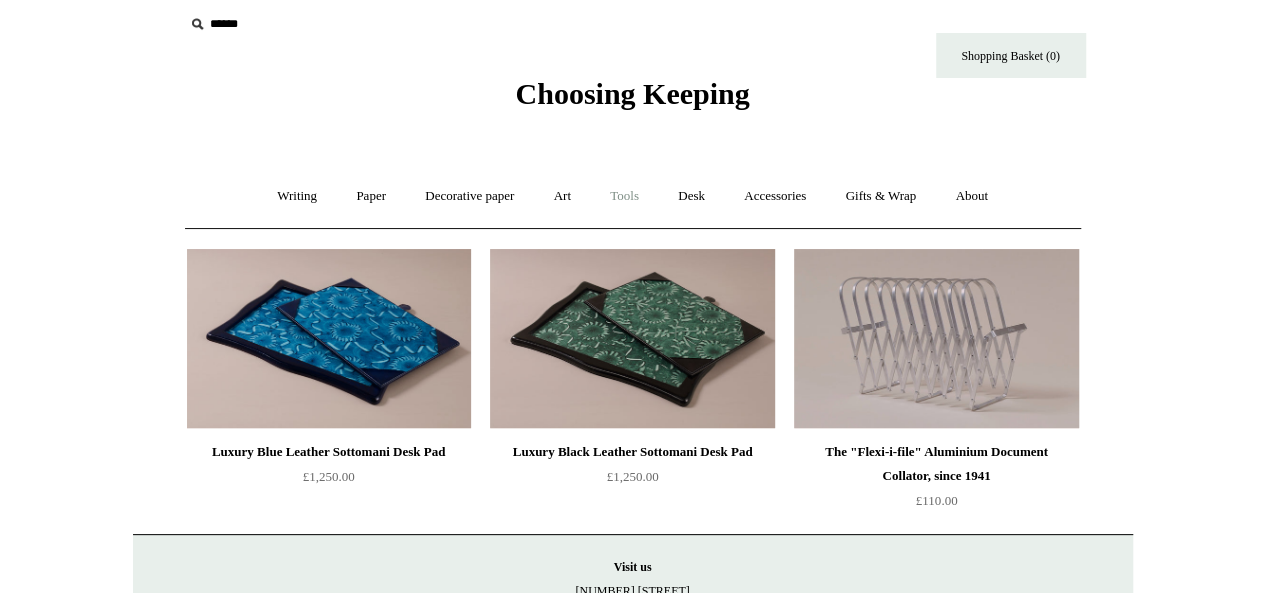 click on "Tools +" at bounding box center (624, 196) 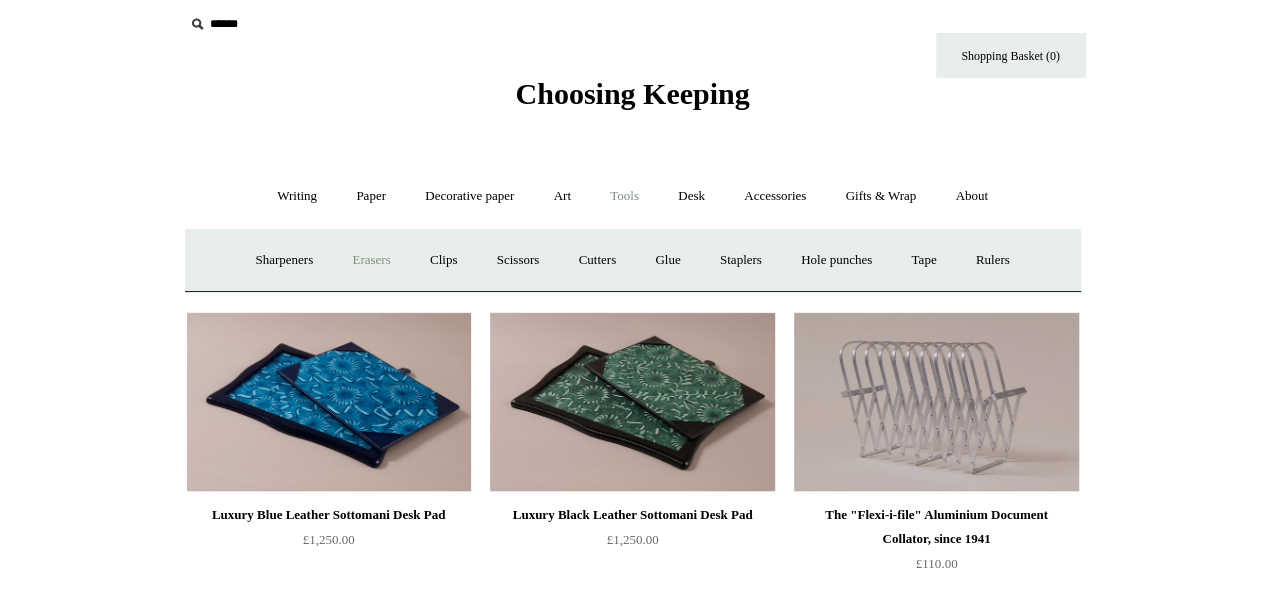 click on "Erasers" at bounding box center [371, 260] 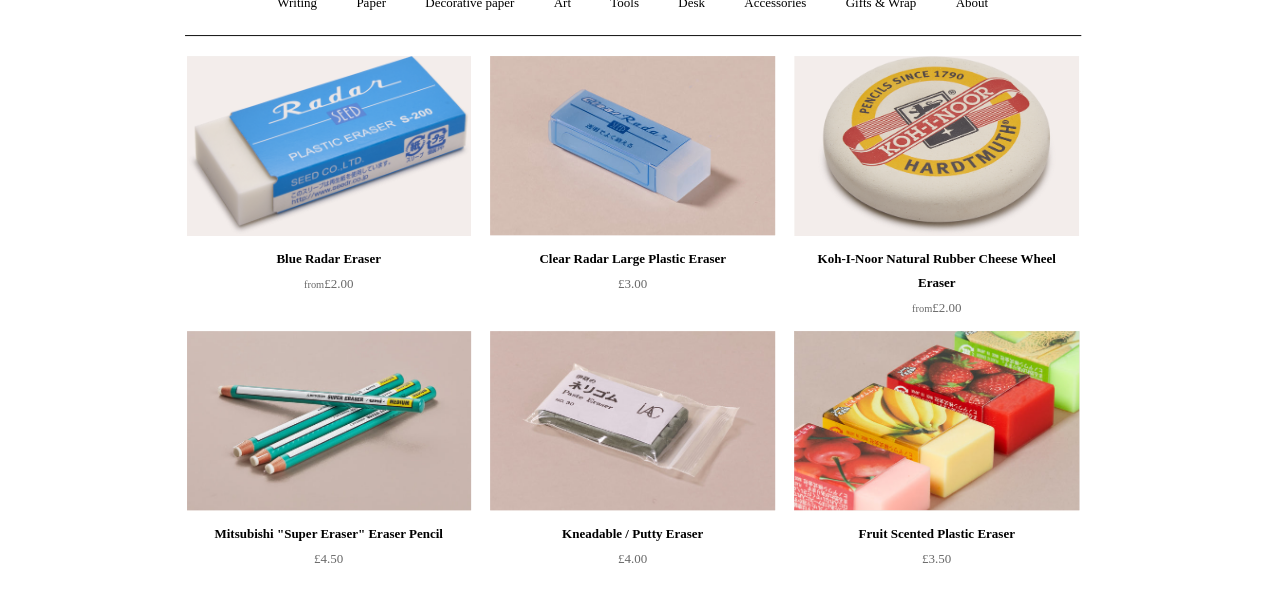 scroll, scrollTop: 0, scrollLeft: 0, axis: both 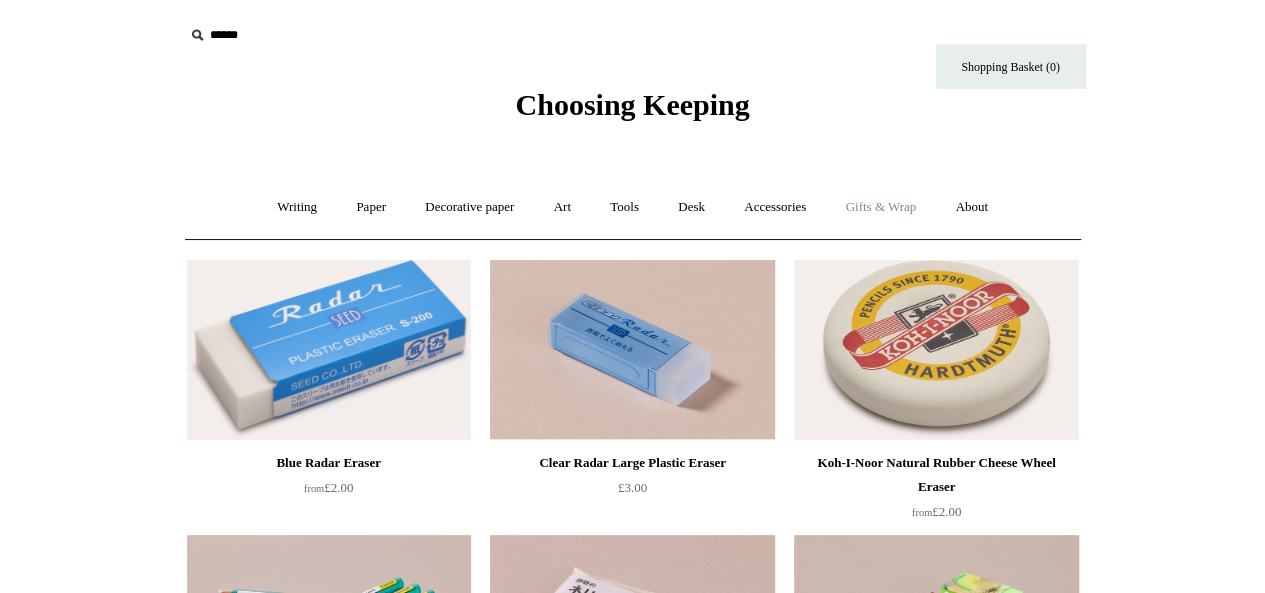 click on "Gifts & Wrap +" at bounding box center [880, 207] 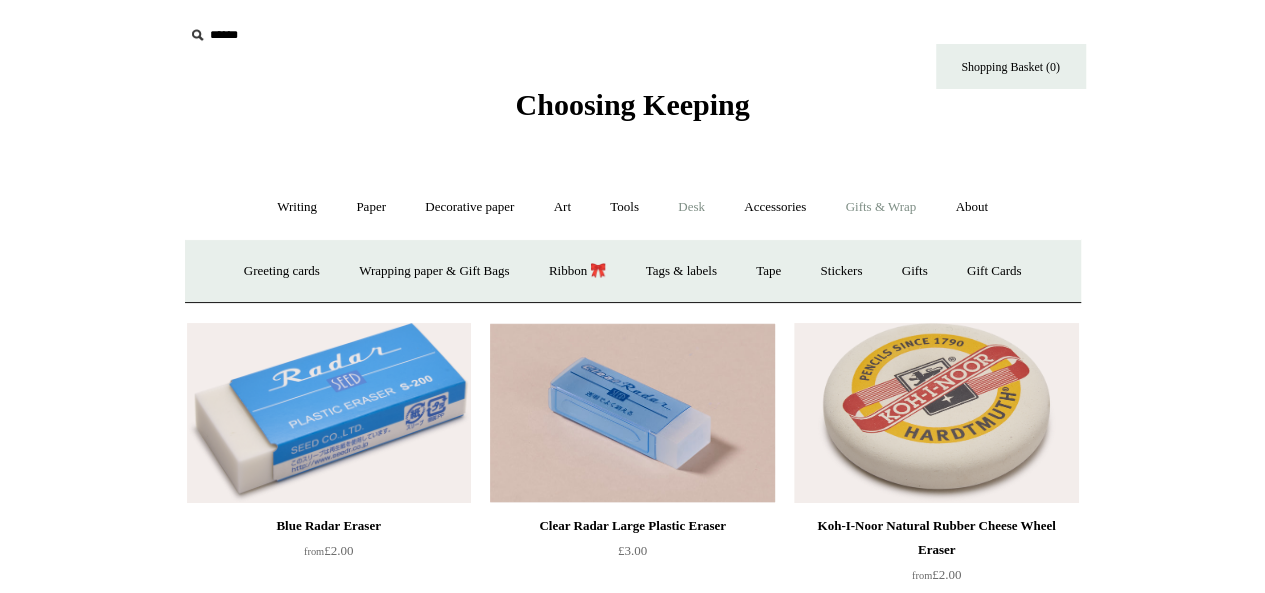 click on "Desk +" at bounding box center (691, 207) 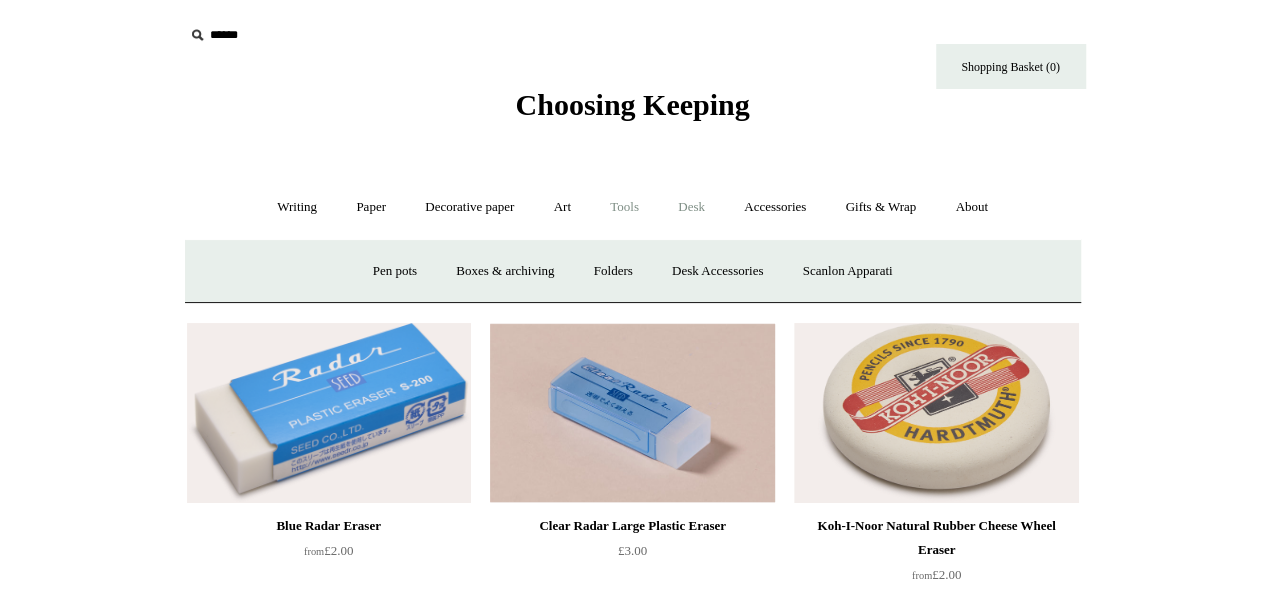 click on "Tools +" at bounding box center [624, 207] 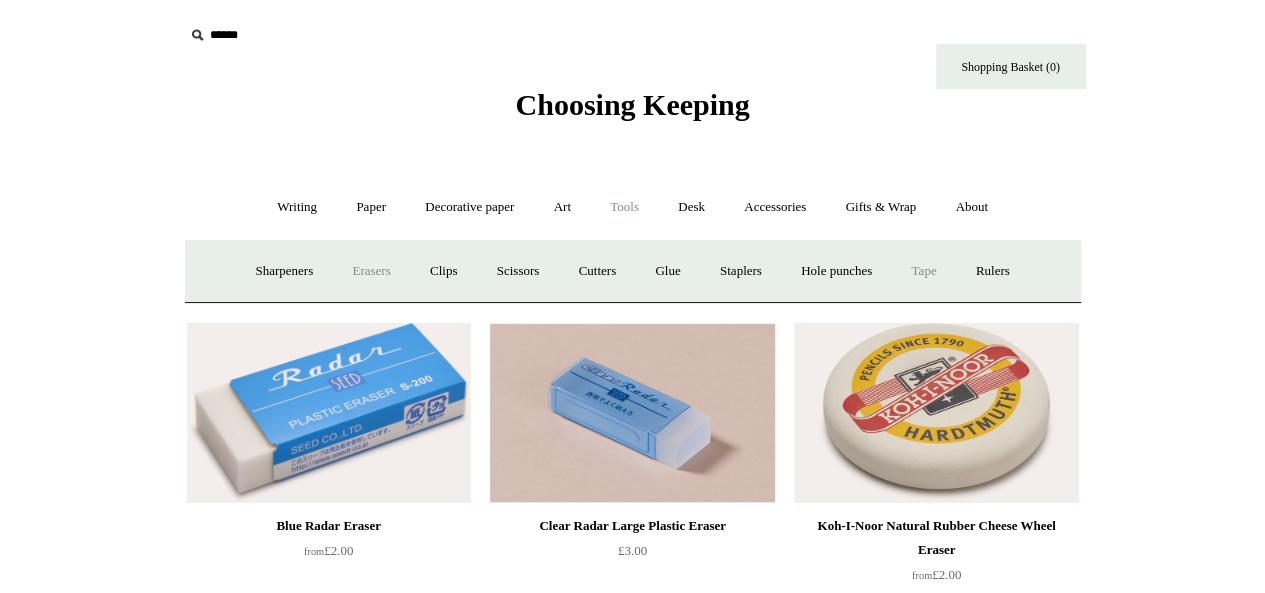 click on "Tape +" at bounding box center (923, 271) 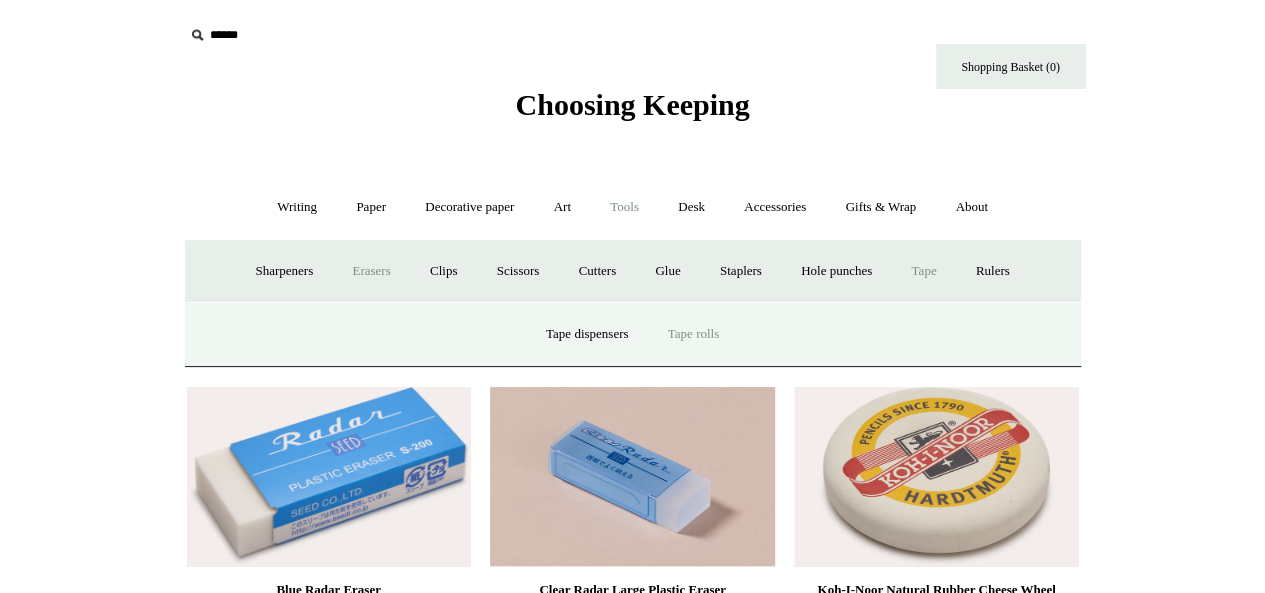 click on "Tape rolls" at bounding box center (693, 334) 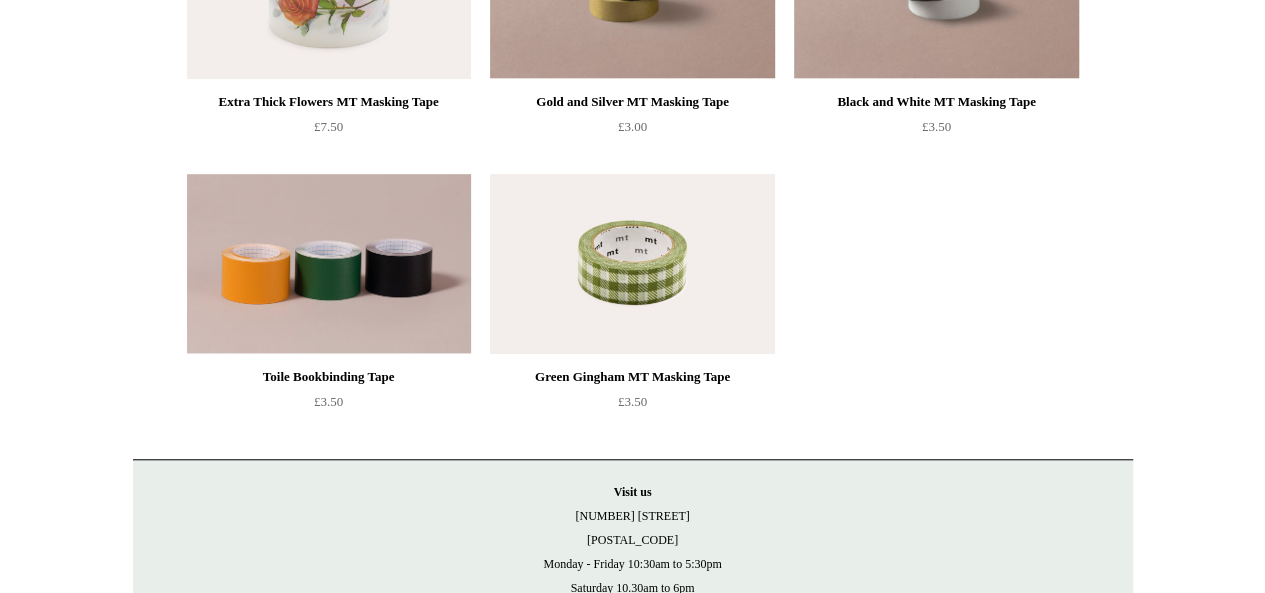scroll, scrollTop: 0, scrollLeft: 0, axis: both 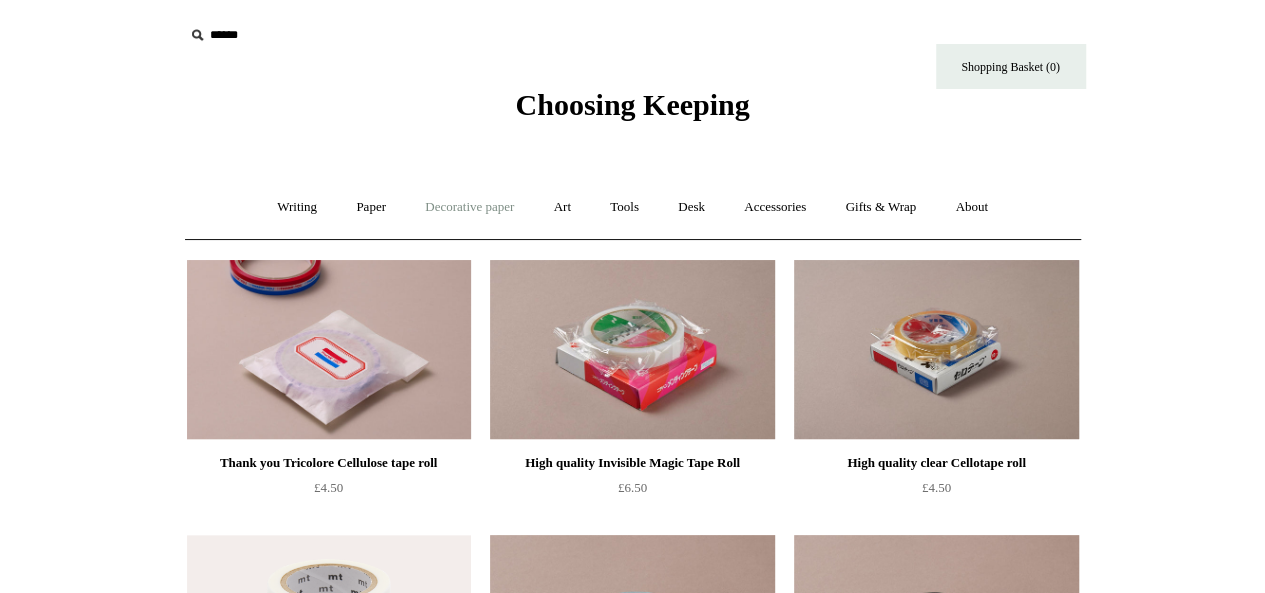 click on "Decorative paper +" at bounding box center [469, 207] 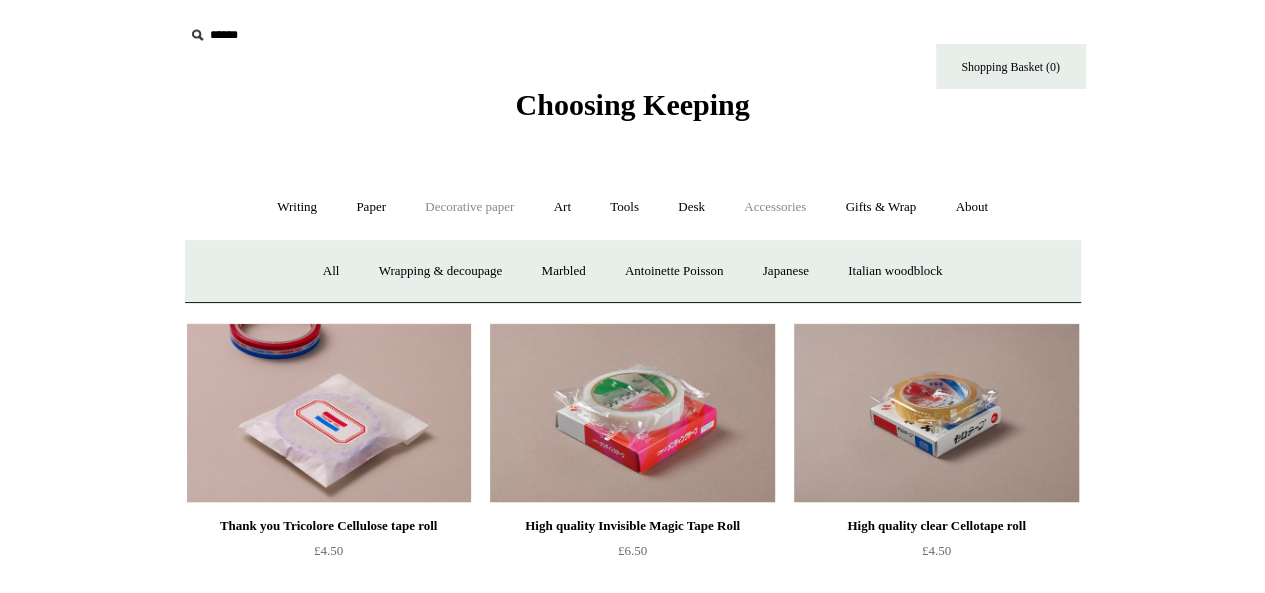 click on "Accessories +" at bounding box center (775, 207) 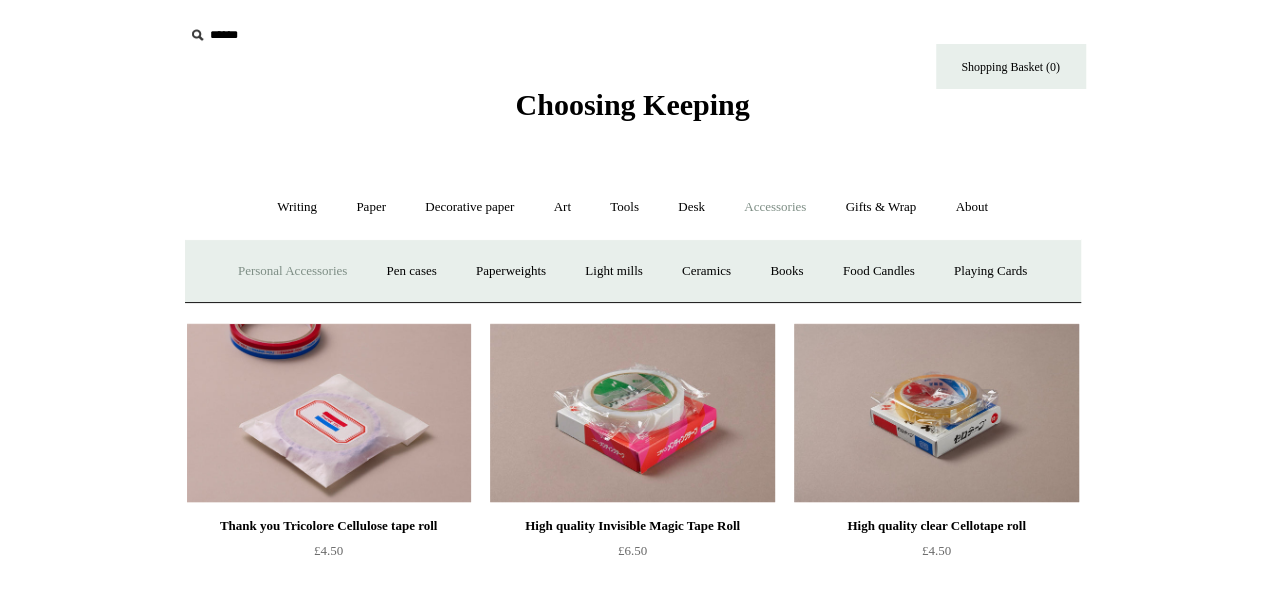 click on "Personal Accessories +" at bounding box center [292, 271] 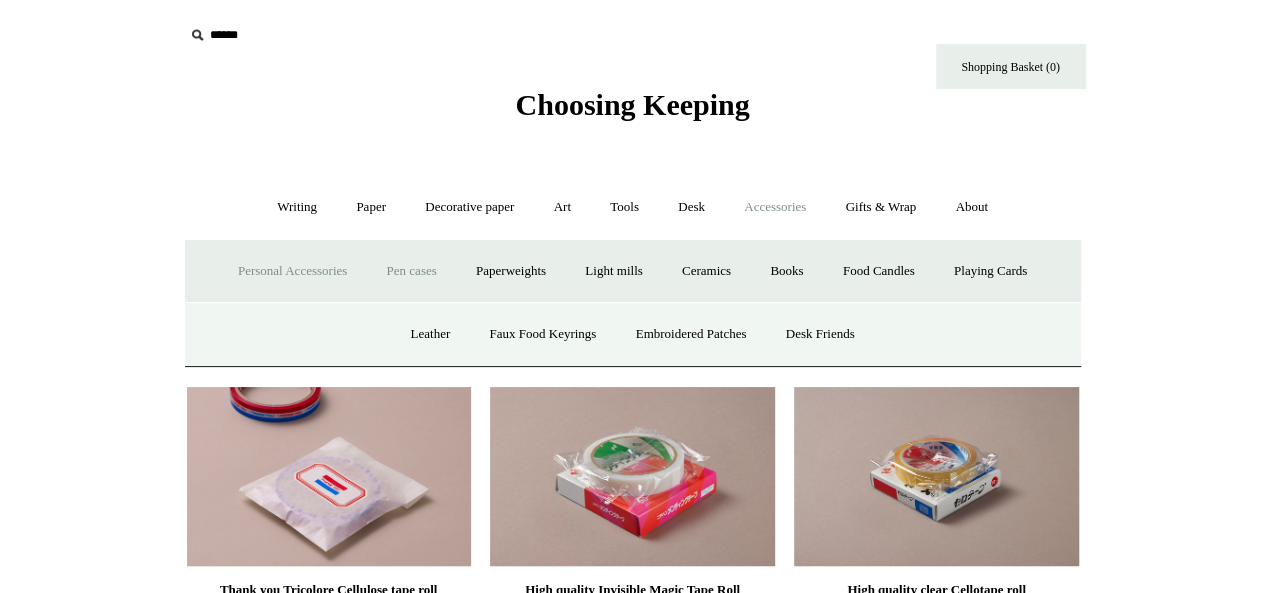 click on "Pen cases" at bounding box center [411, 271] 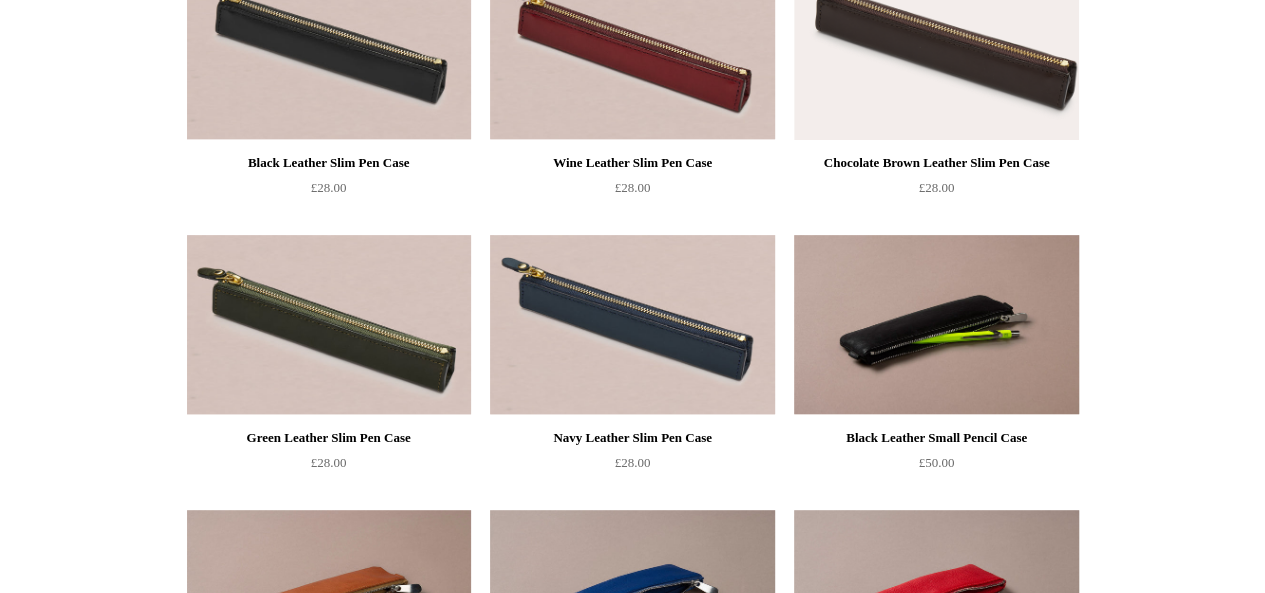 scroll, scrollTop: 0, scrollLeft: 0, axis: both 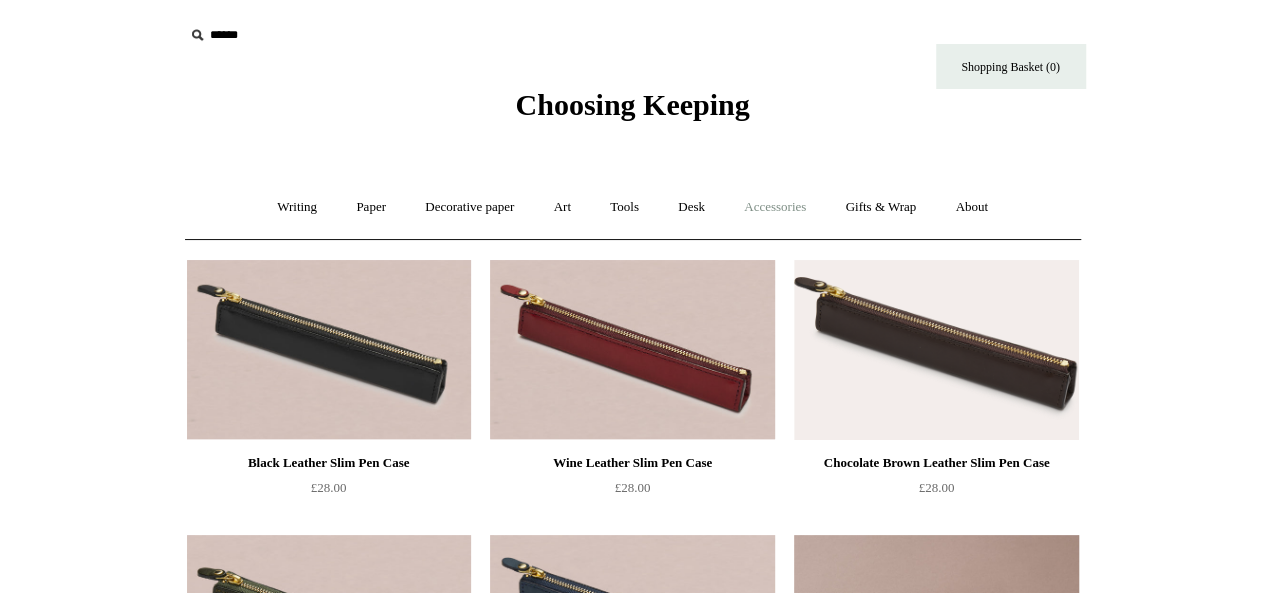 click on "Accessories +" at bounding box center [775, 207] 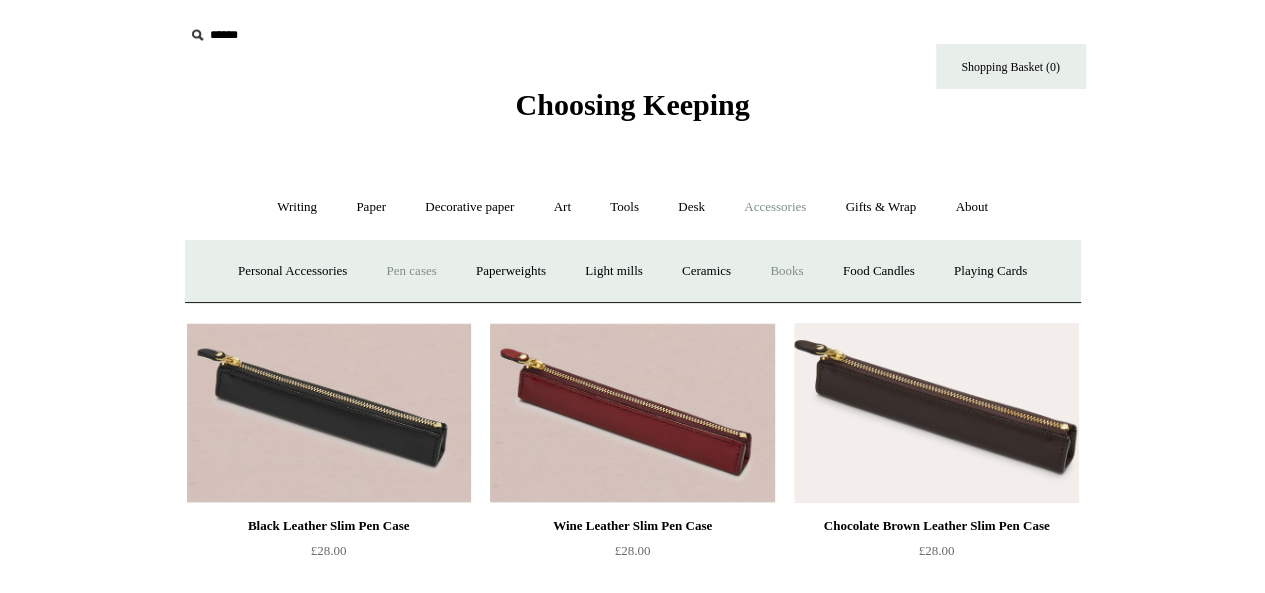click on "Books" at bounding box center (786, 271) 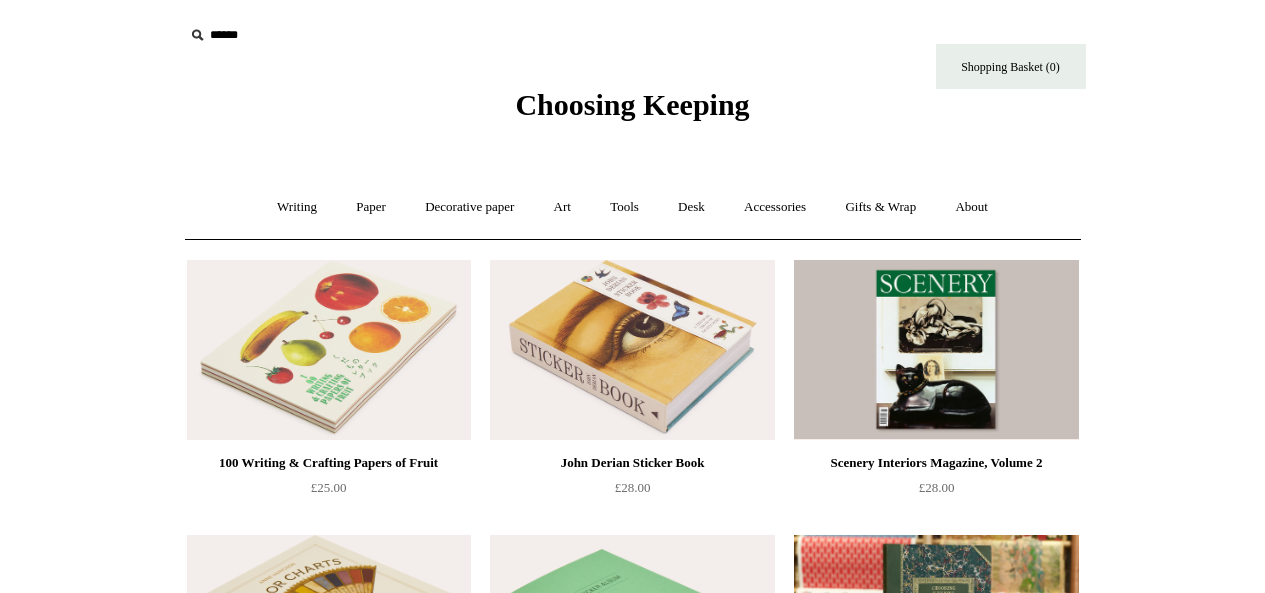scroll, scrollTop: 0, scrollLeft: 0, axis: both 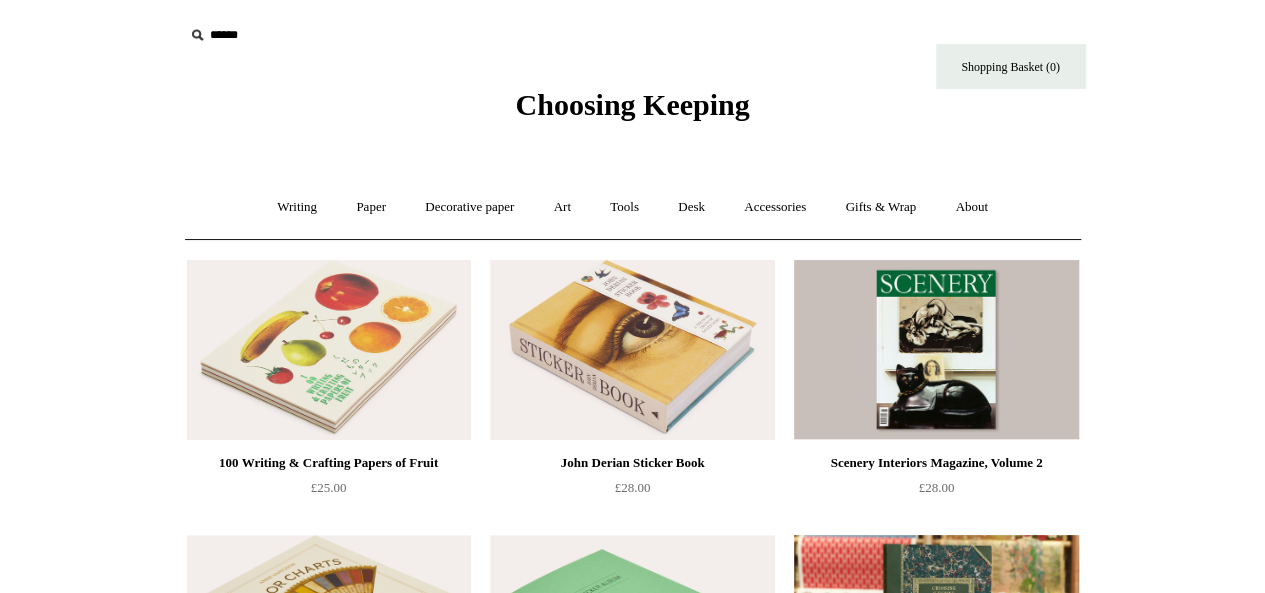 click at bounding box center (329, 350) 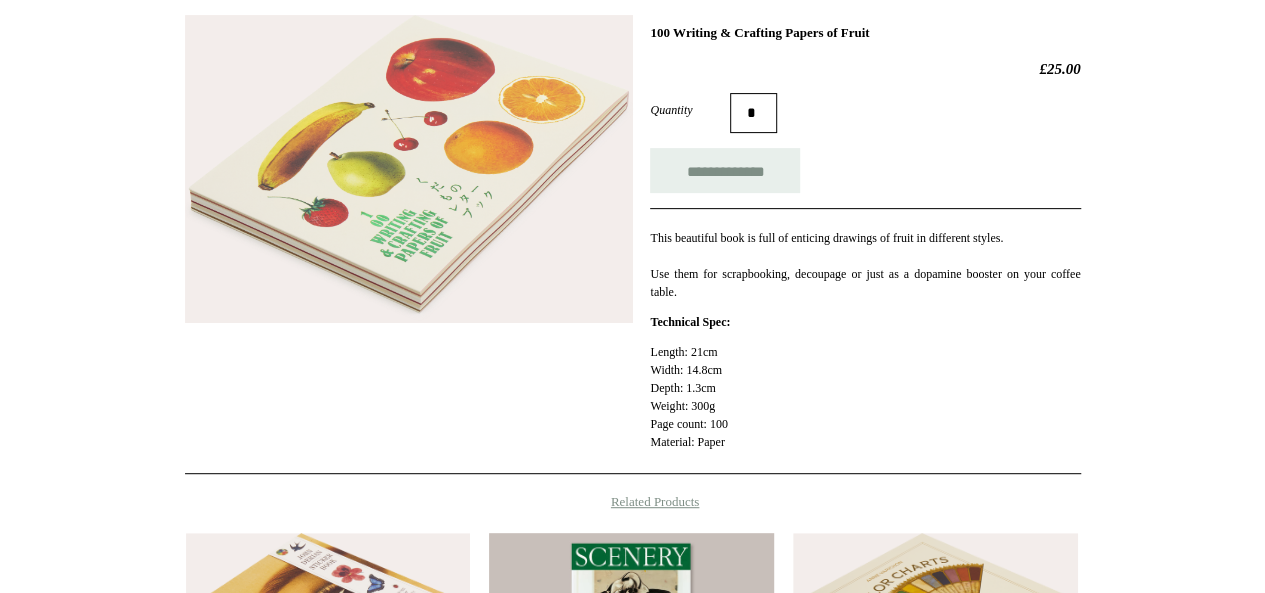 scroll, scrollTop: 236, scrollLeft: 0, axis: vertical 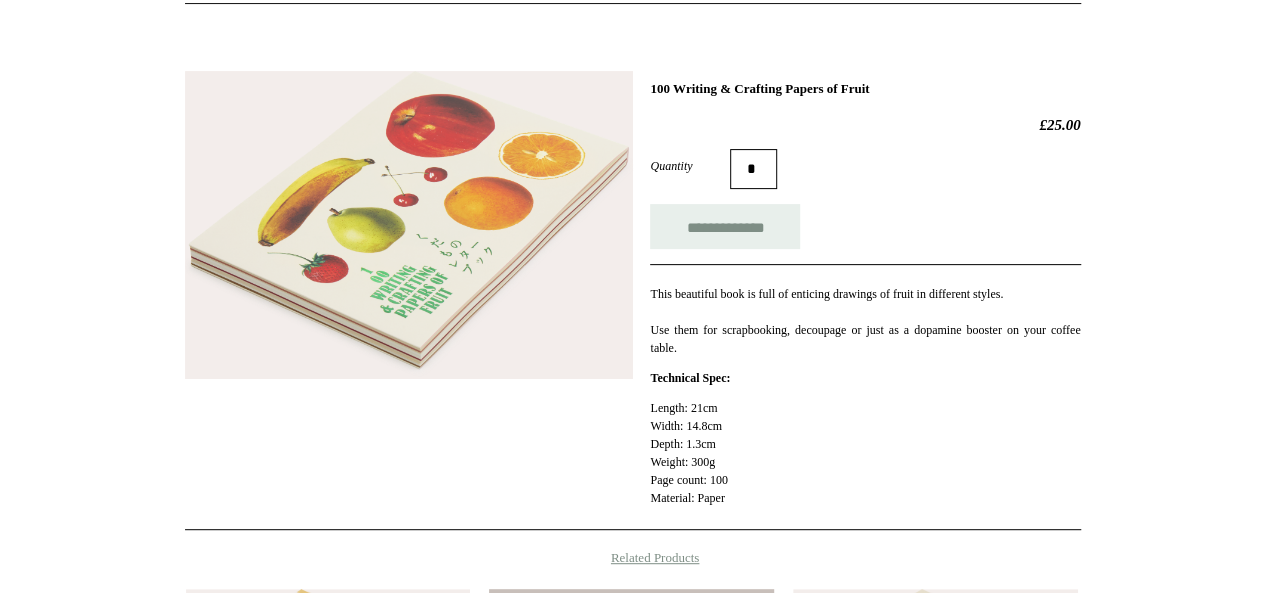 click on "100 Writing & Crafting Papers of Fruit" at bounding box center [865, 89] 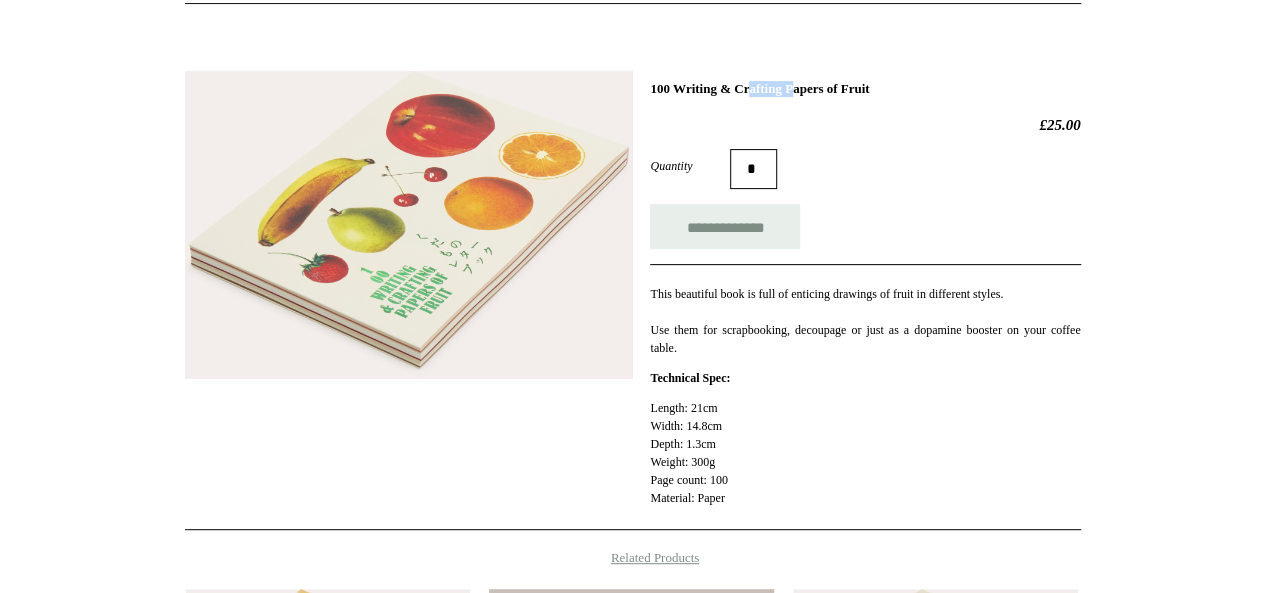 click on "100 Writing & Crafting Papers of Fruit" at bounding box center [865, 89] 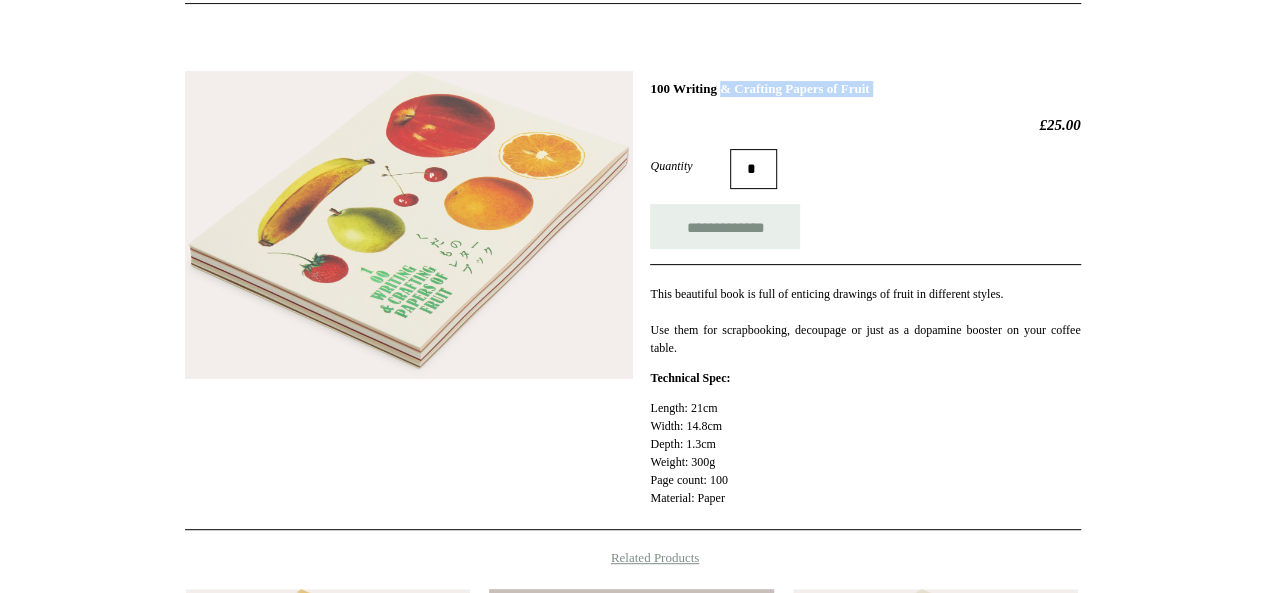 click on "100 Writing & Crafting Papers of Fruit" at bounding box center [865, 89] 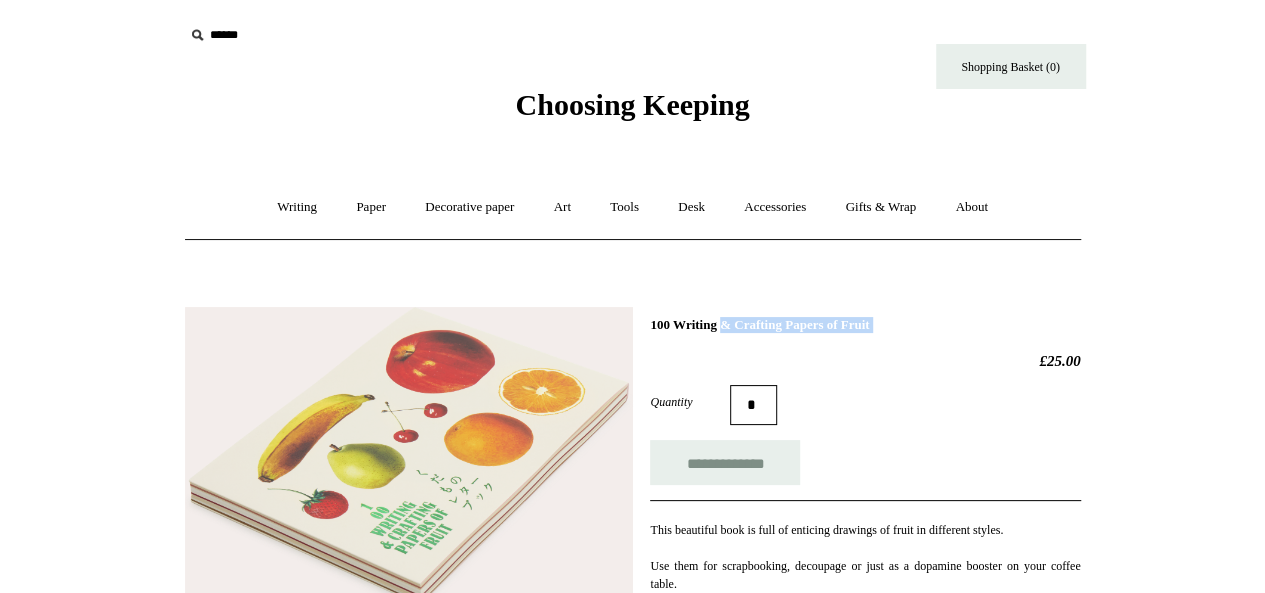 click on "Menu
Choosing Keeping
*
Shipping Information
Shopping Basket (0)
*
⤺
+" at bounding box center [633, 701] 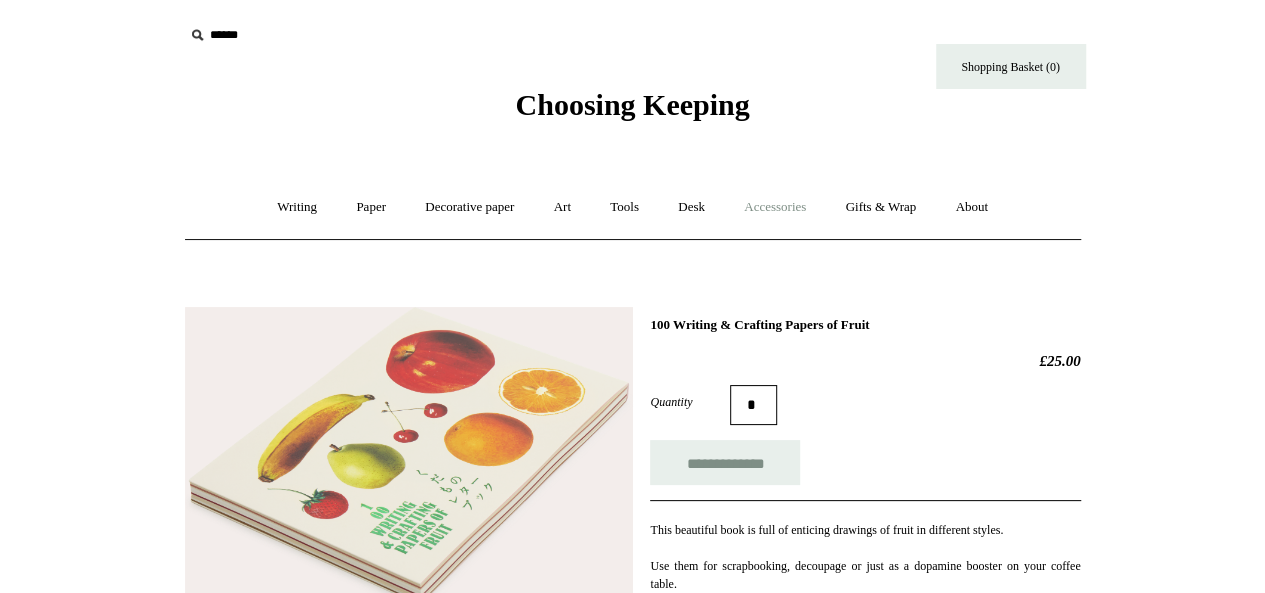 click on "Accessories +" at bounding box center (775, 207) 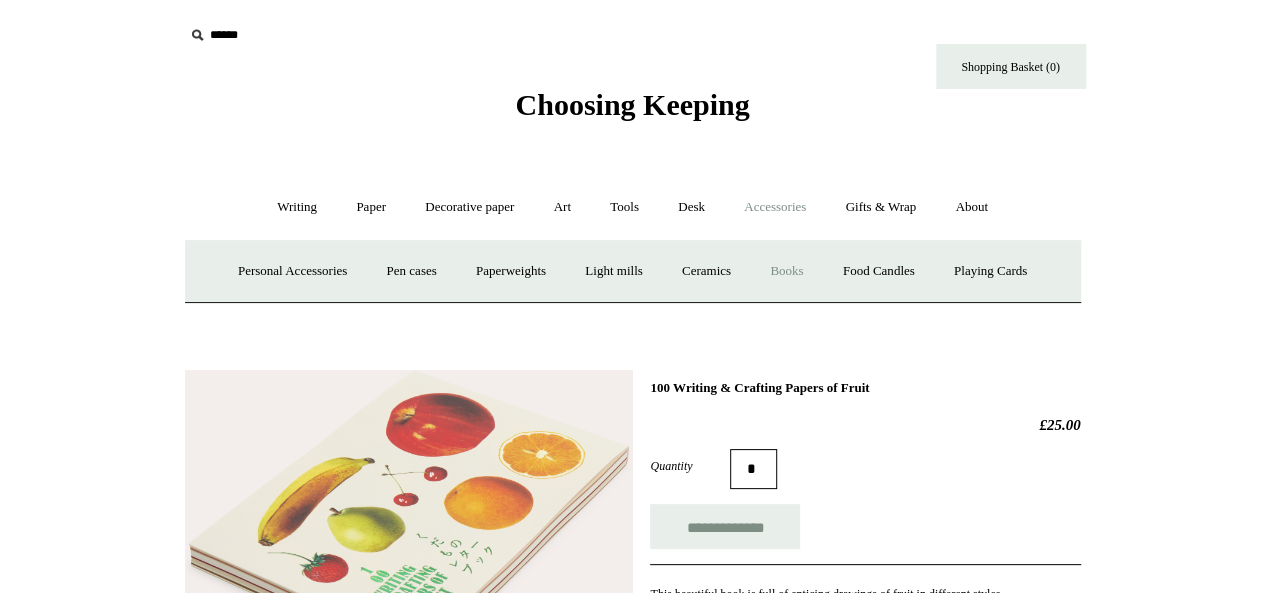 click on "Books" at bounding box center [786, 271] 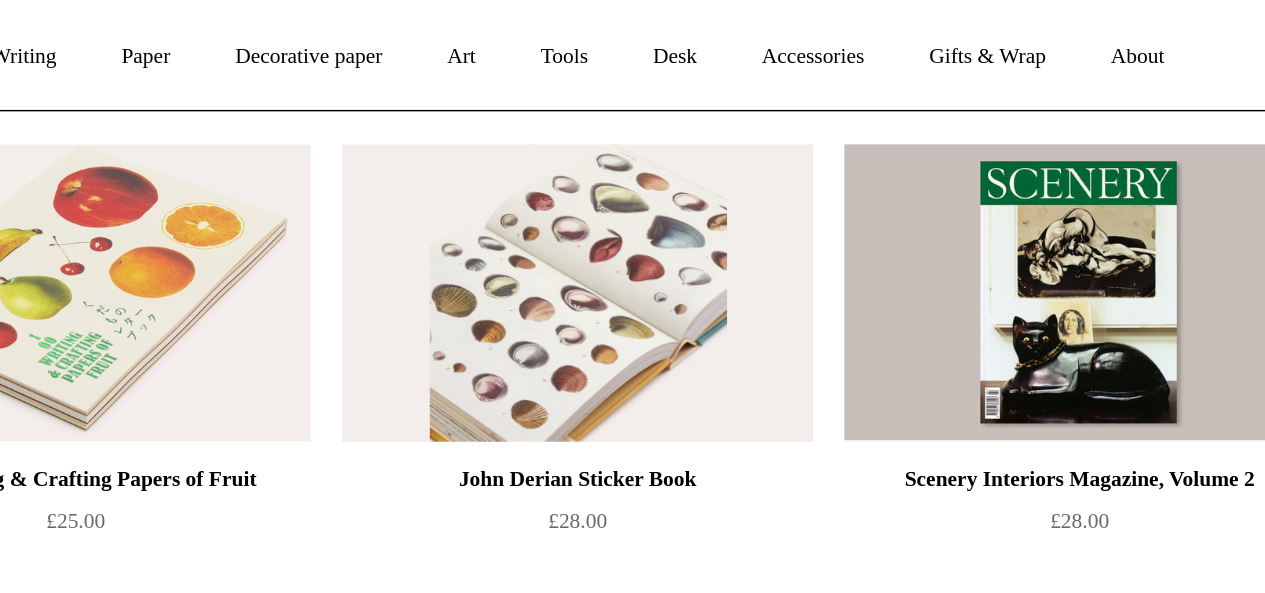scroll, scrollTop: 52, scrollLeft: 0, axis: vertical 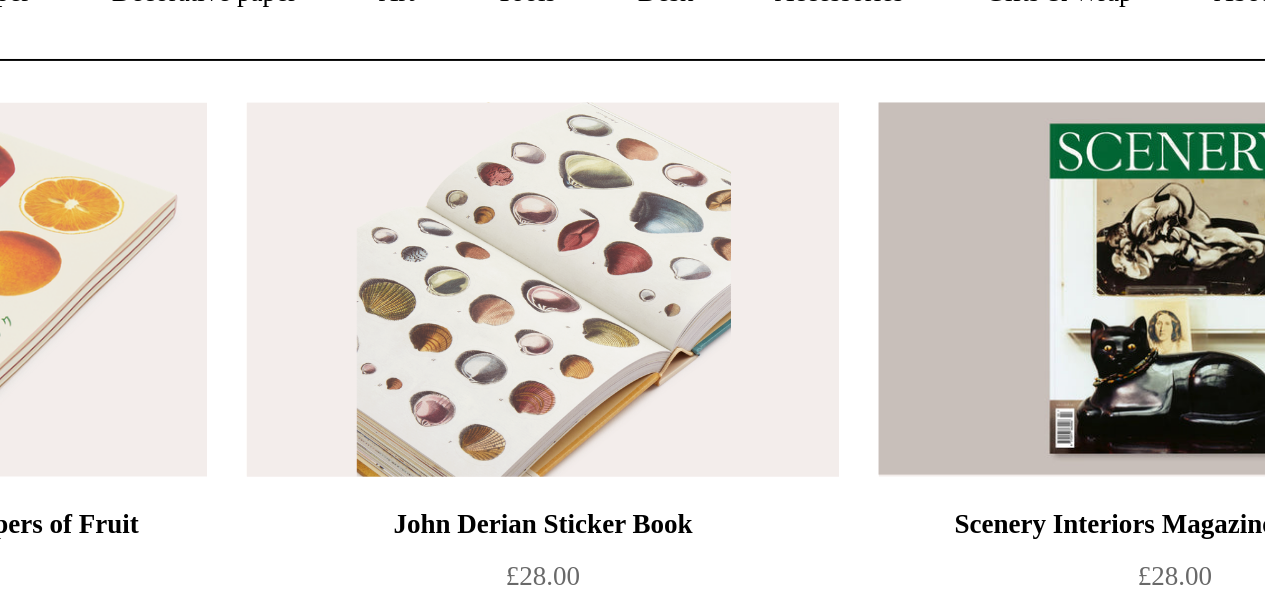 click at bounding box center [632, 298] 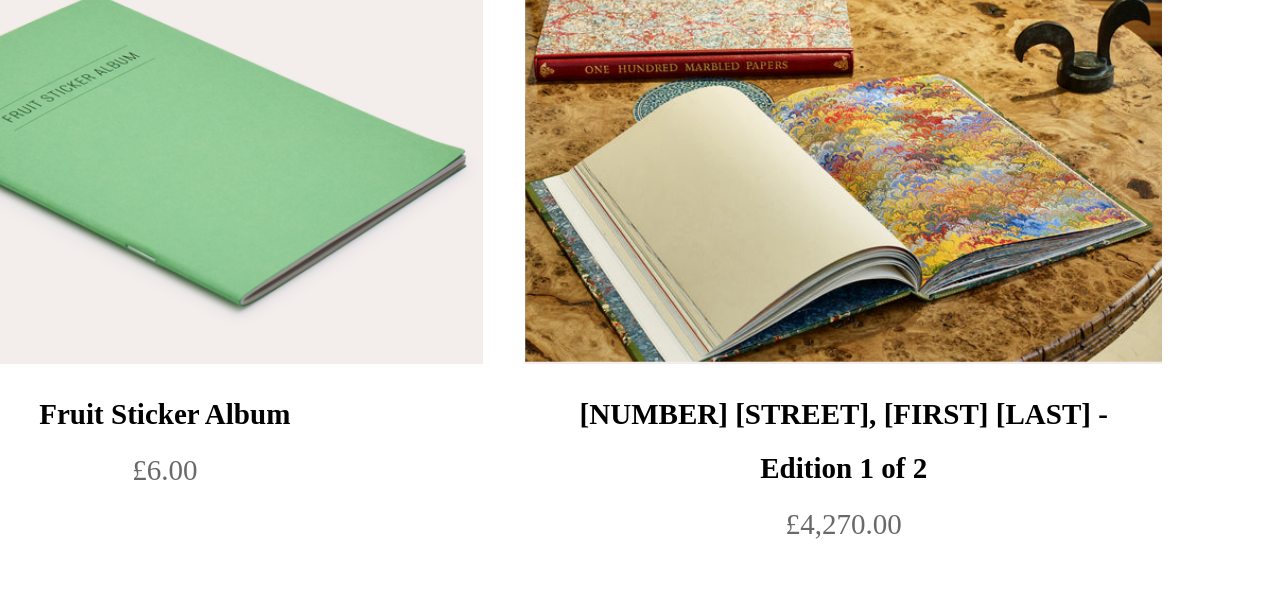 scroll, scrollTop: 300, scrollLeft: 0, axis: vertical 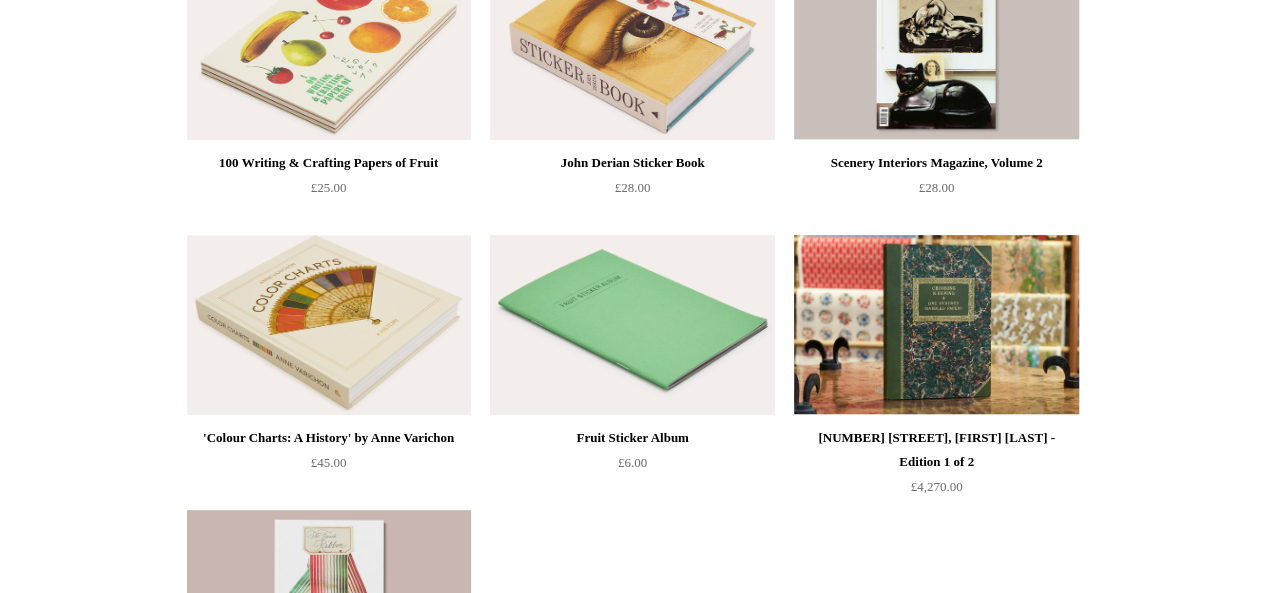 click at bounding box center [632, 325] 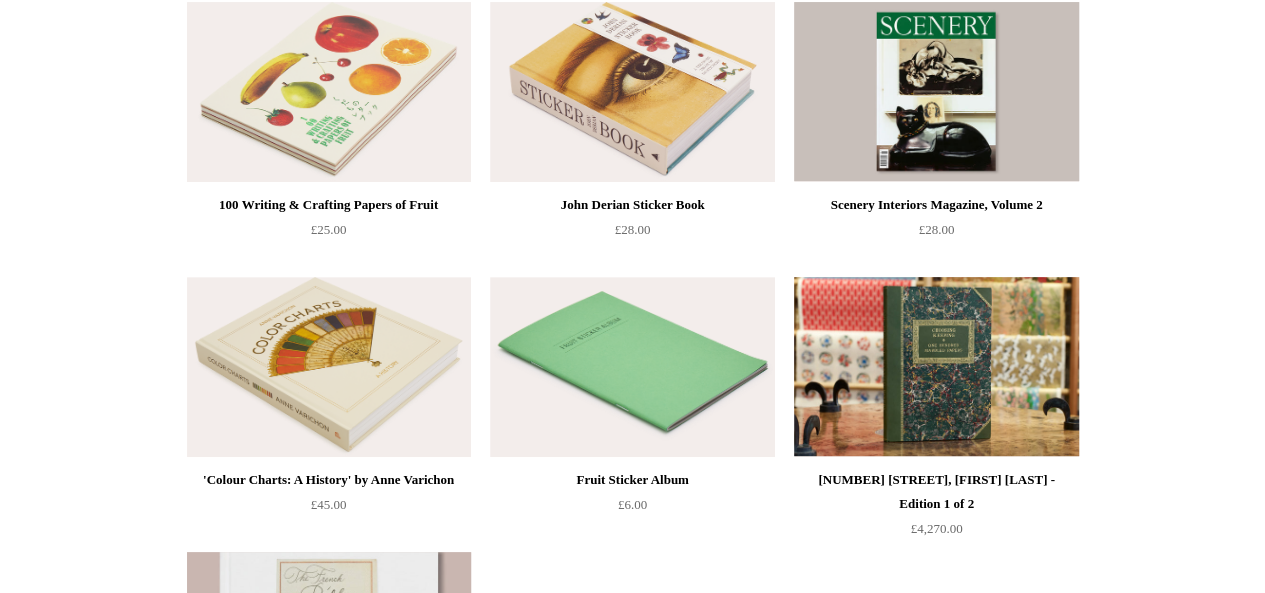 scroll, scrollTop: 0, scrollLeft: 0, axis: both 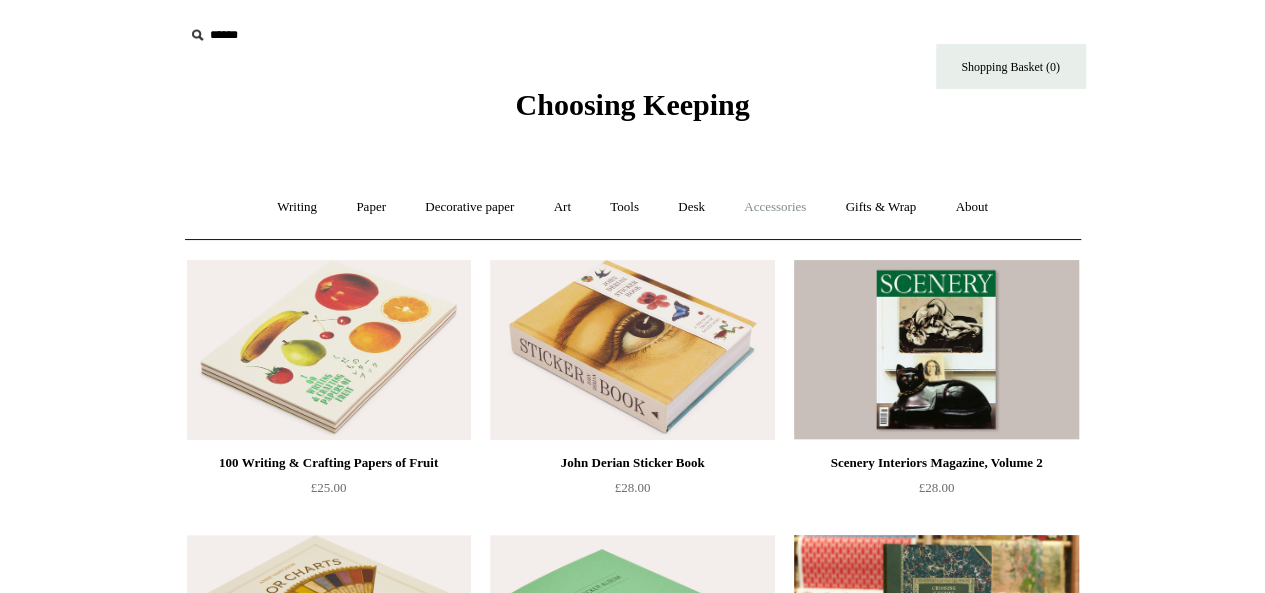 click on "Accessories +" at bounding box center (775, 207) 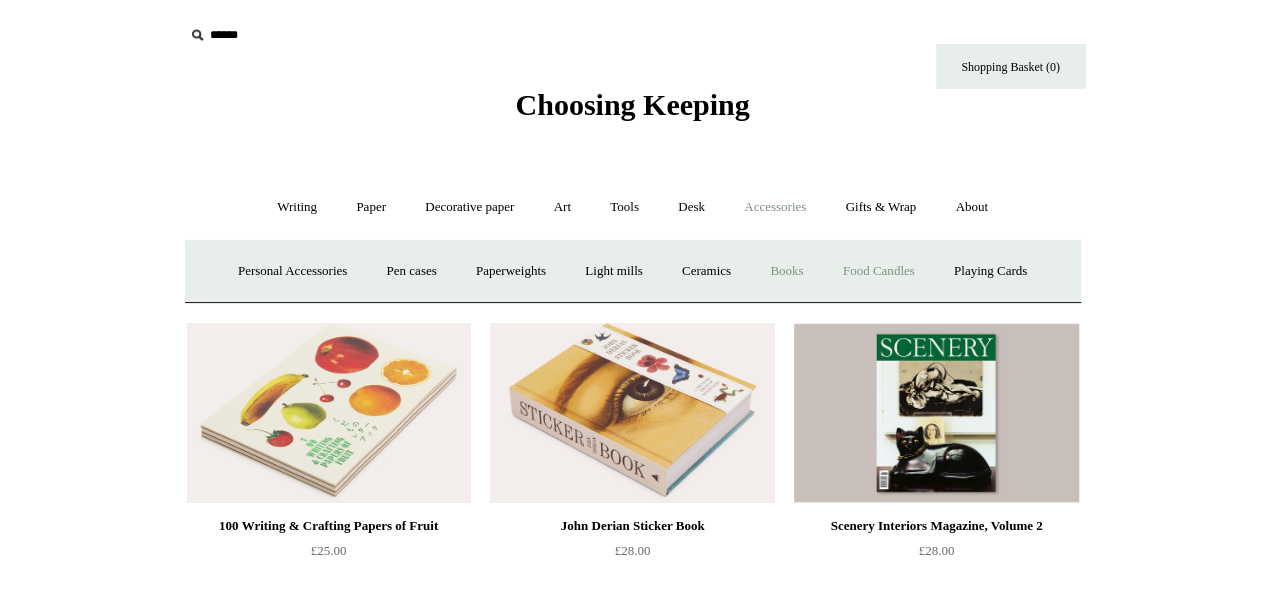 click on "Food Candles" at bounding box center (879, 271) 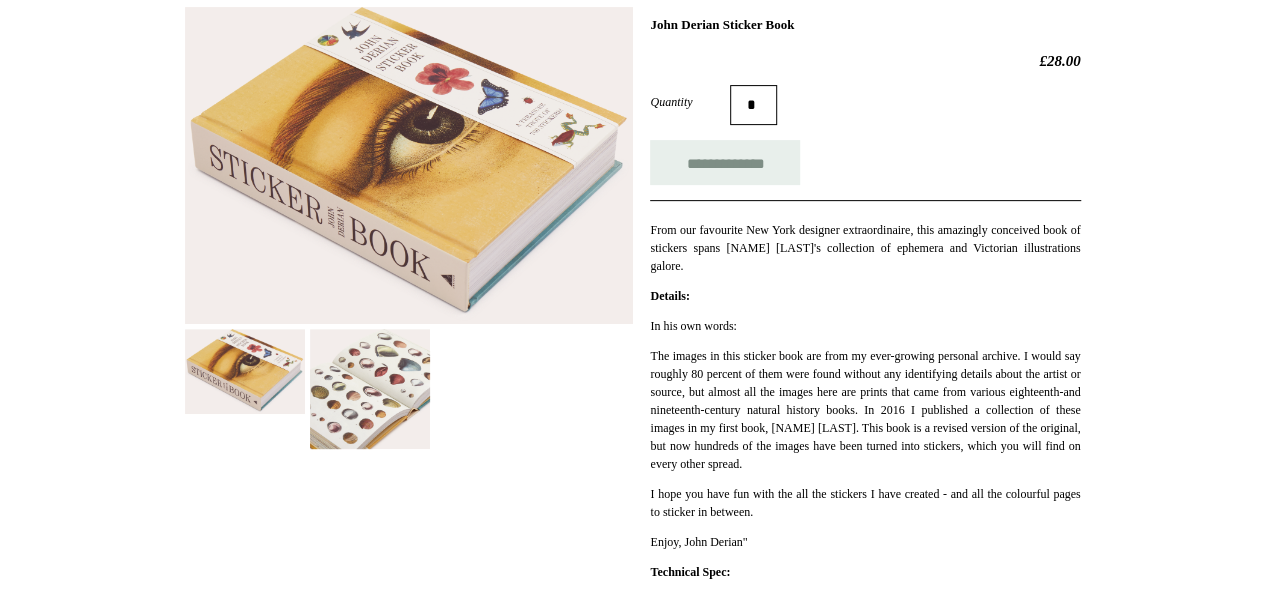 scroll, scrollTop: 304, scrollLeft: 0, axis: vertical 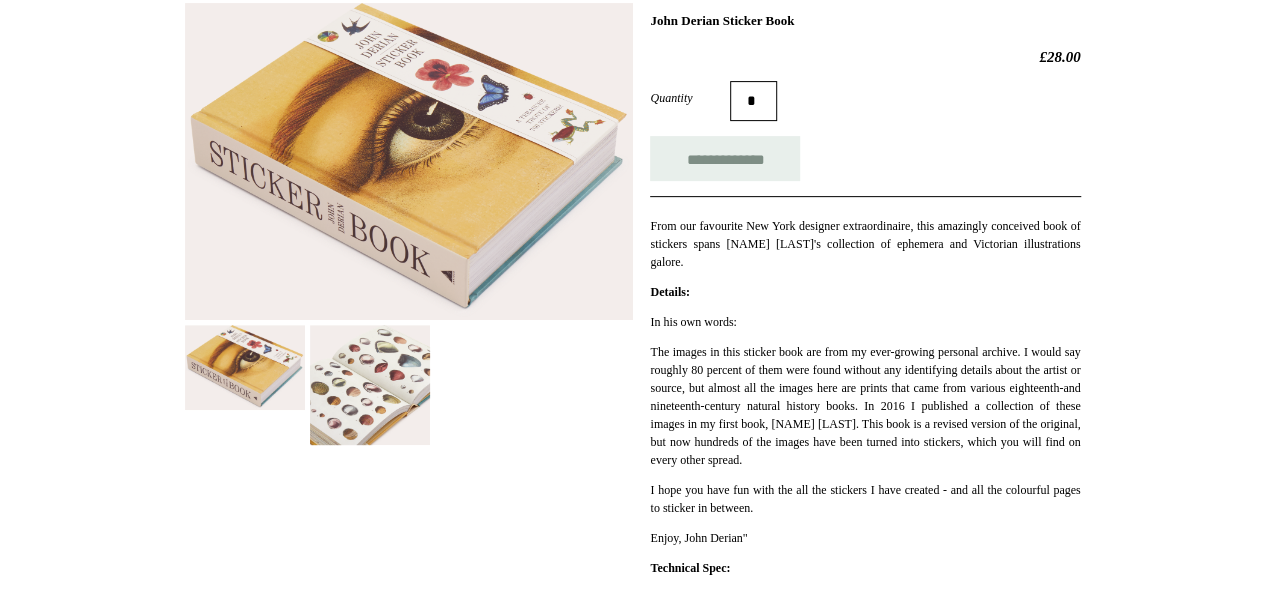 click at bounding box center [370, 385] 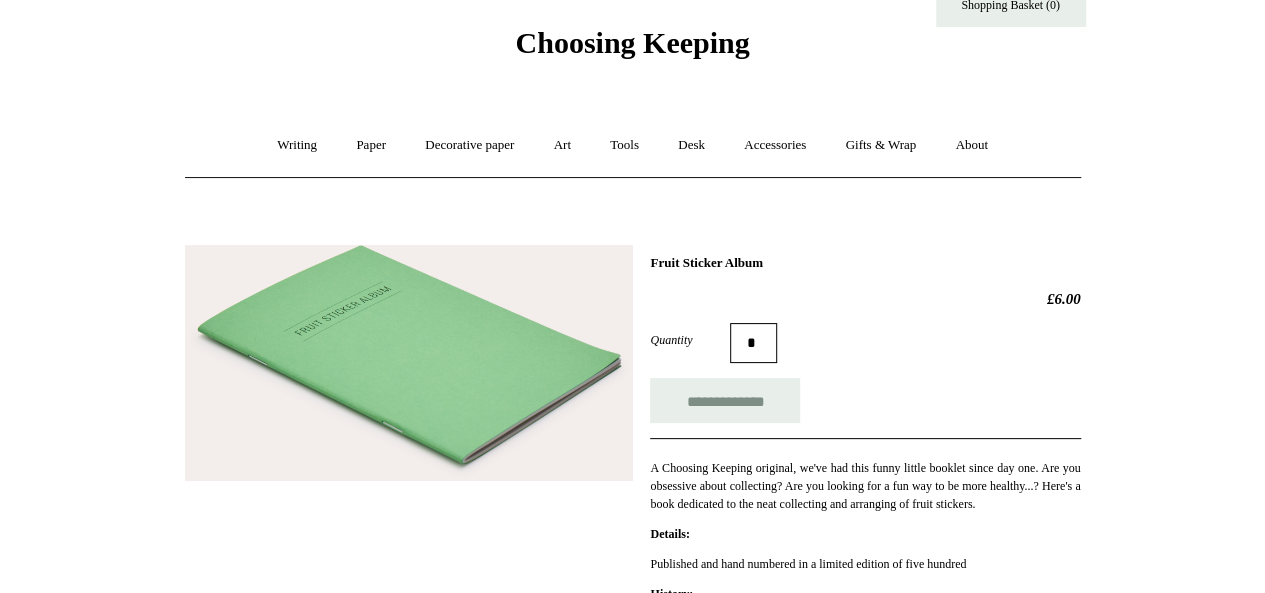 scroll, scrollTop: 59, scrollLeft: 0, axis: vertical 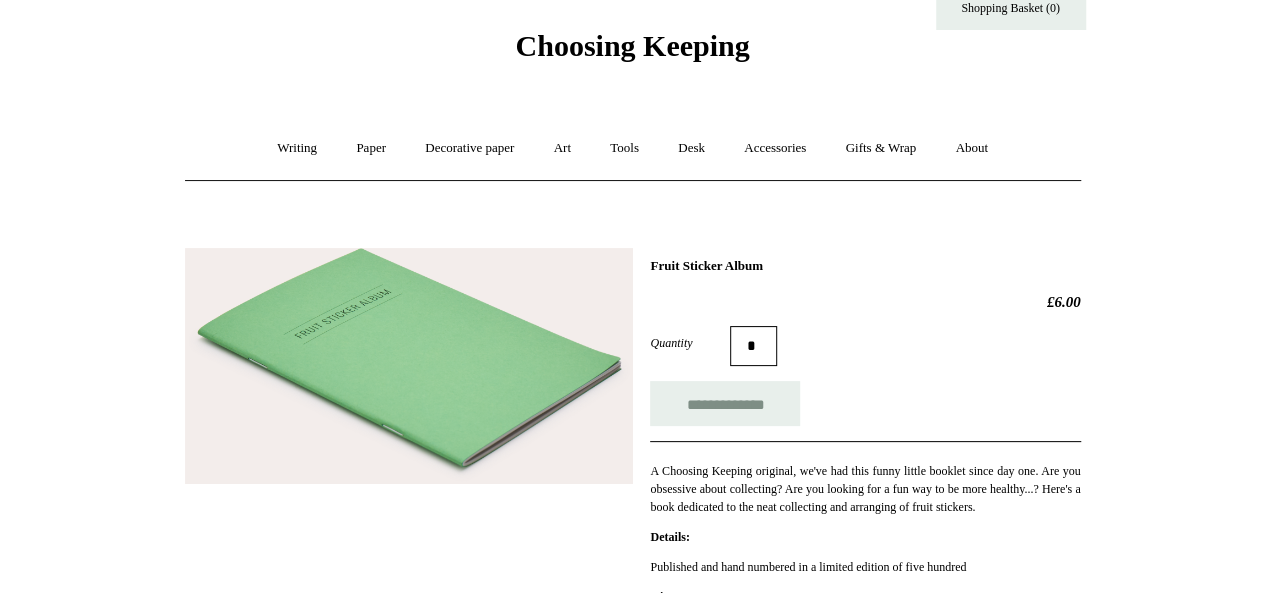 click on "**********" at bounding box center (633, 554) 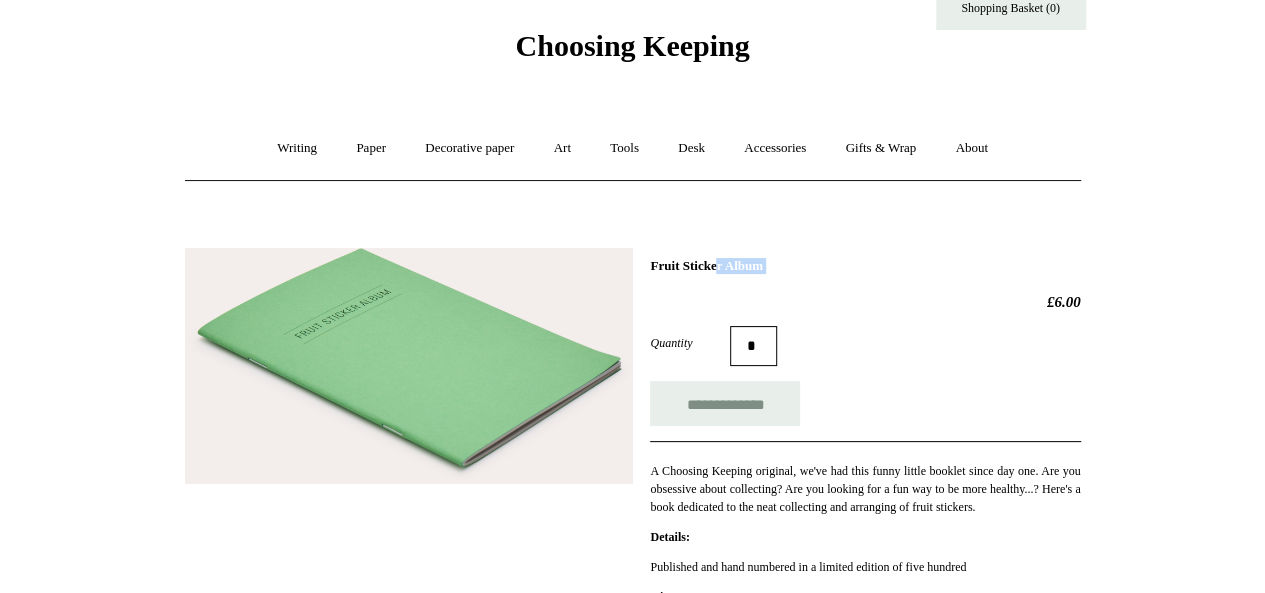 click on "Fruit Sticker Album" at bounding box center [865, 266] 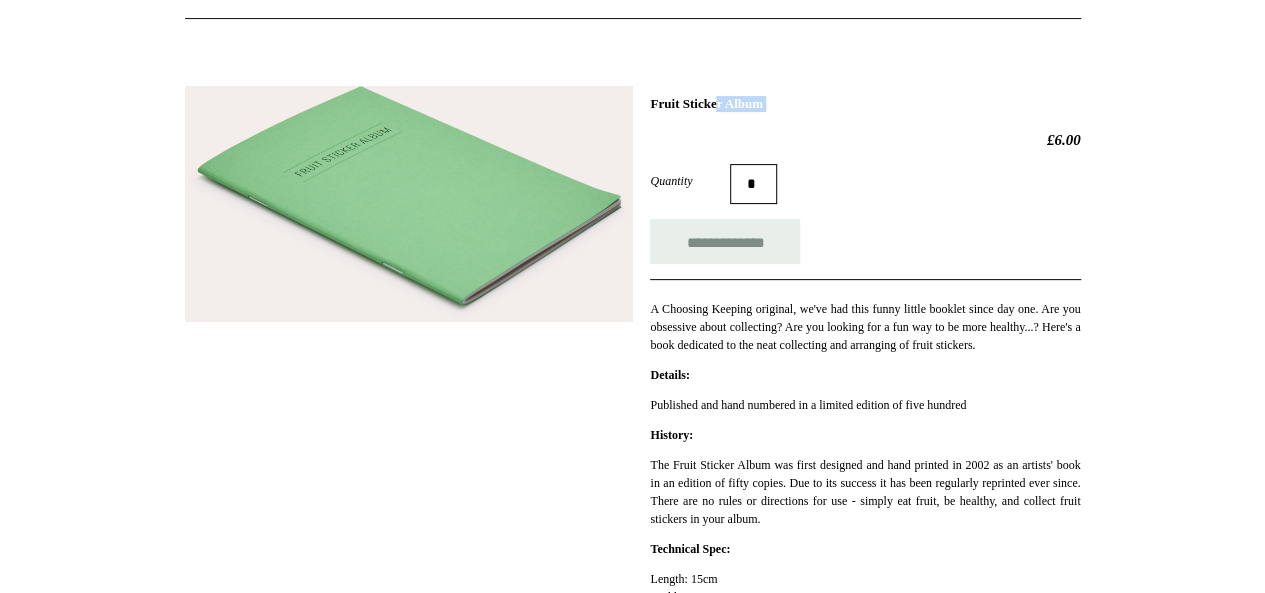 scroll, scrollTop: 229, scrollLeft: 0, axis: vertical 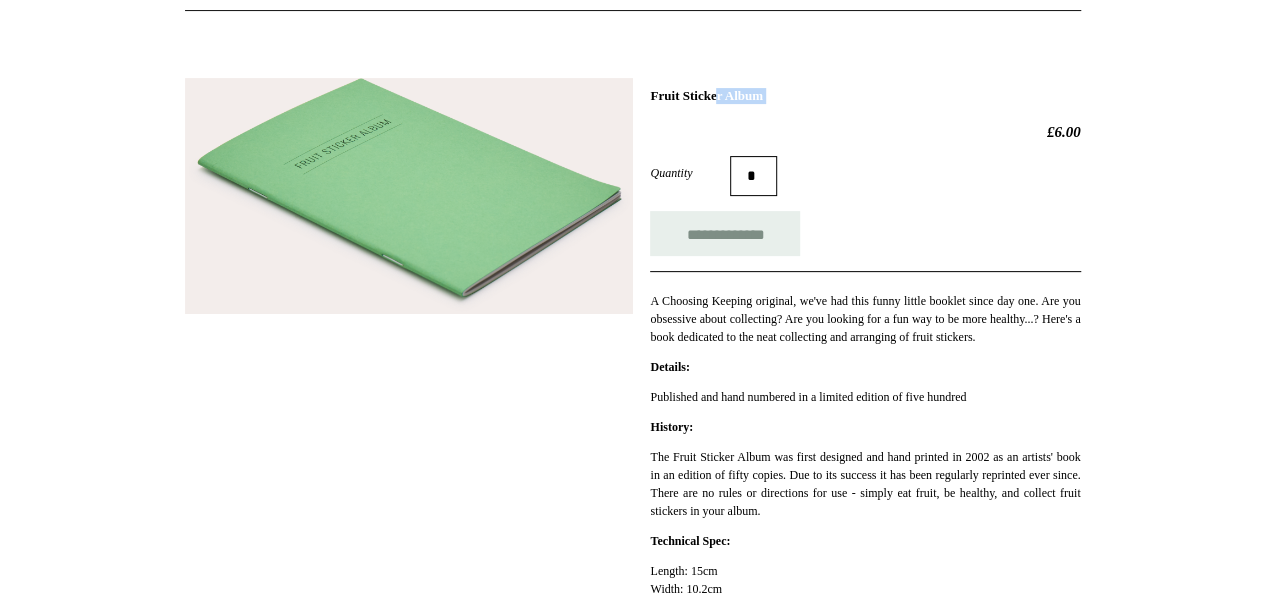 copy on "Fruit Sticker Album" 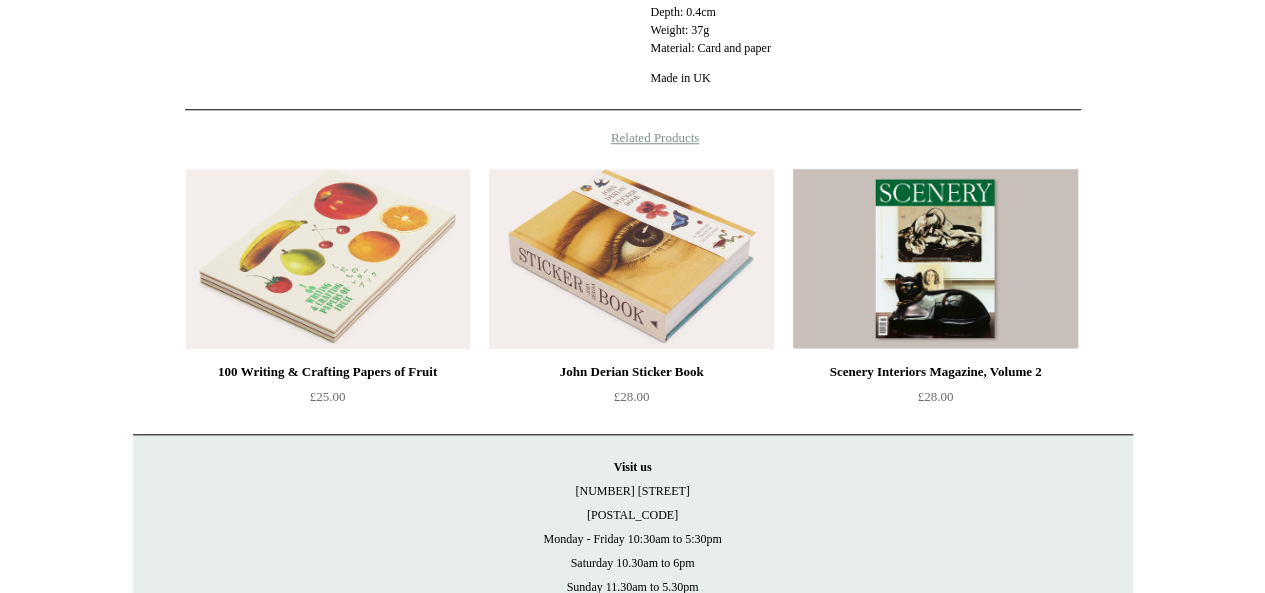 scroll, scrollTop: 825, scrollLeft: 0, axis: vertical 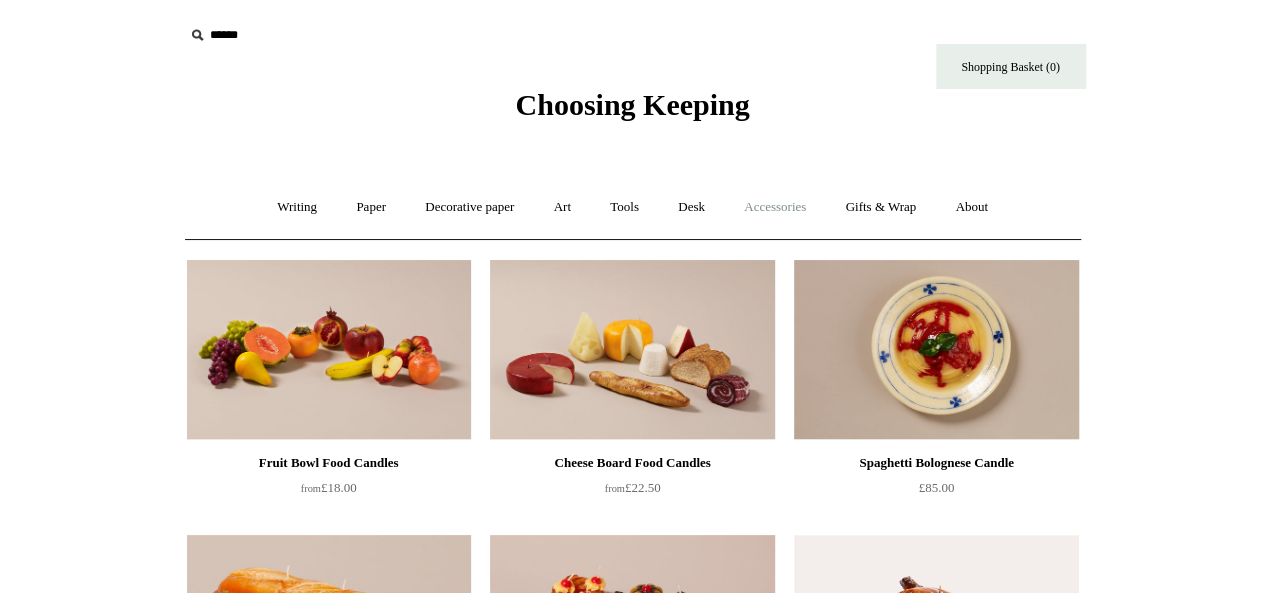 click on "Accessories +" at bounding box center (775, 207) 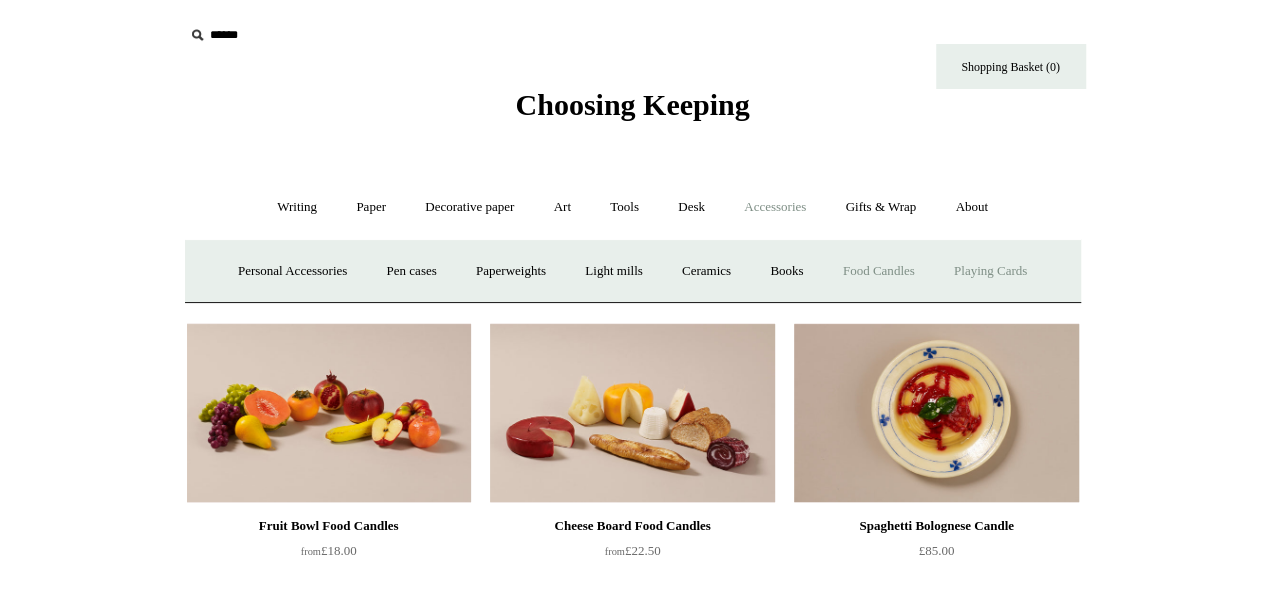 click on "Playing Cards" at bounding box center [990, 271] 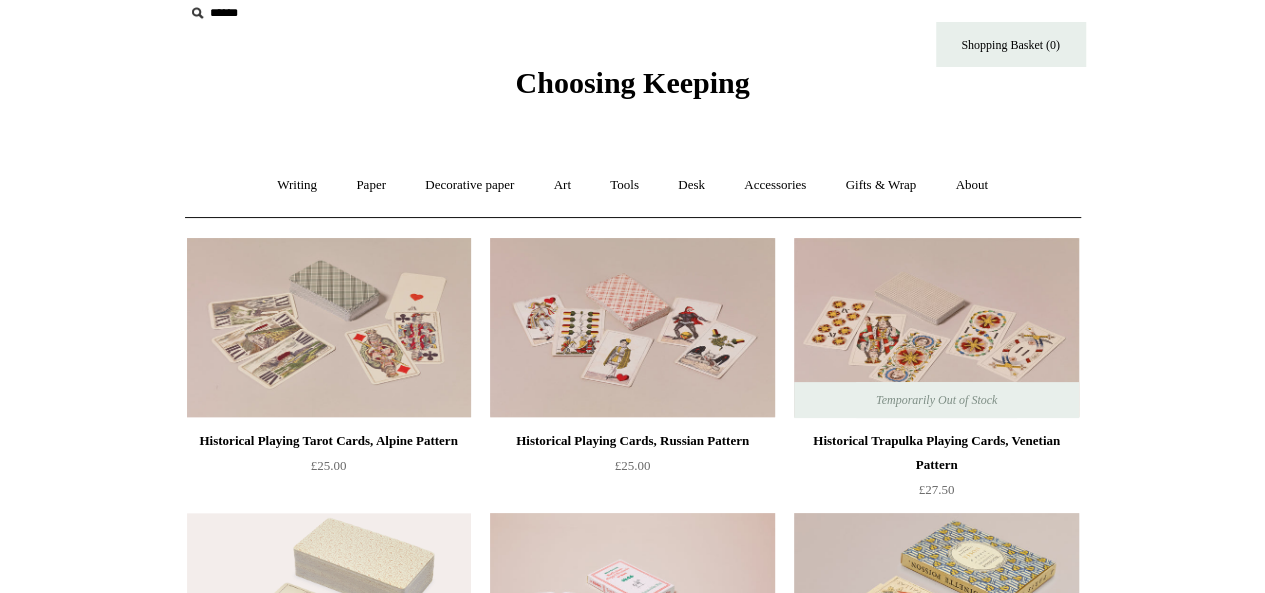 scroll, scrollTop: 0, scrollLeft: 0, axis: both 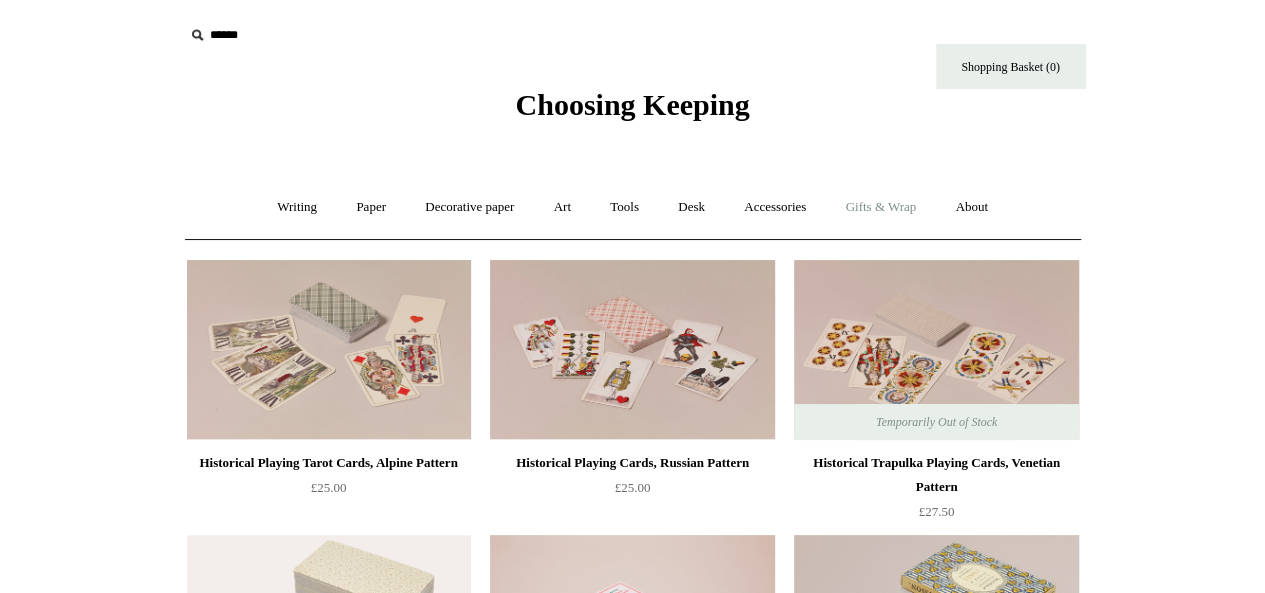 click on "Gifts & Wrap +" at bounding box center [880, 207] 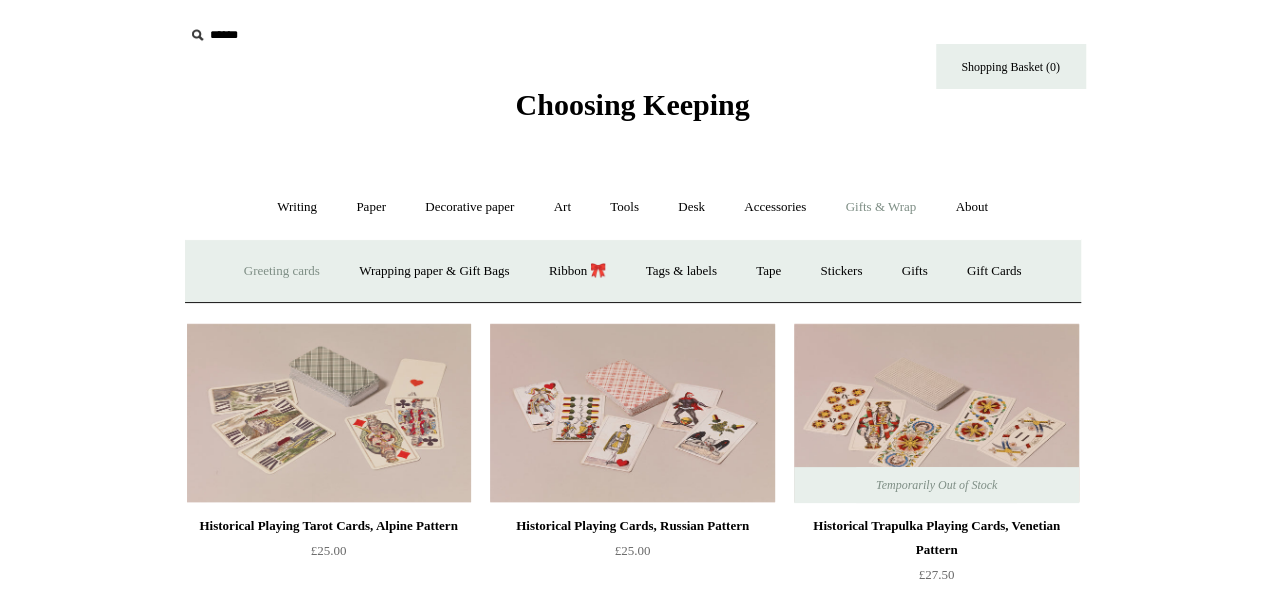 click on "Greeting cards +" at bounding box center [282, 271] 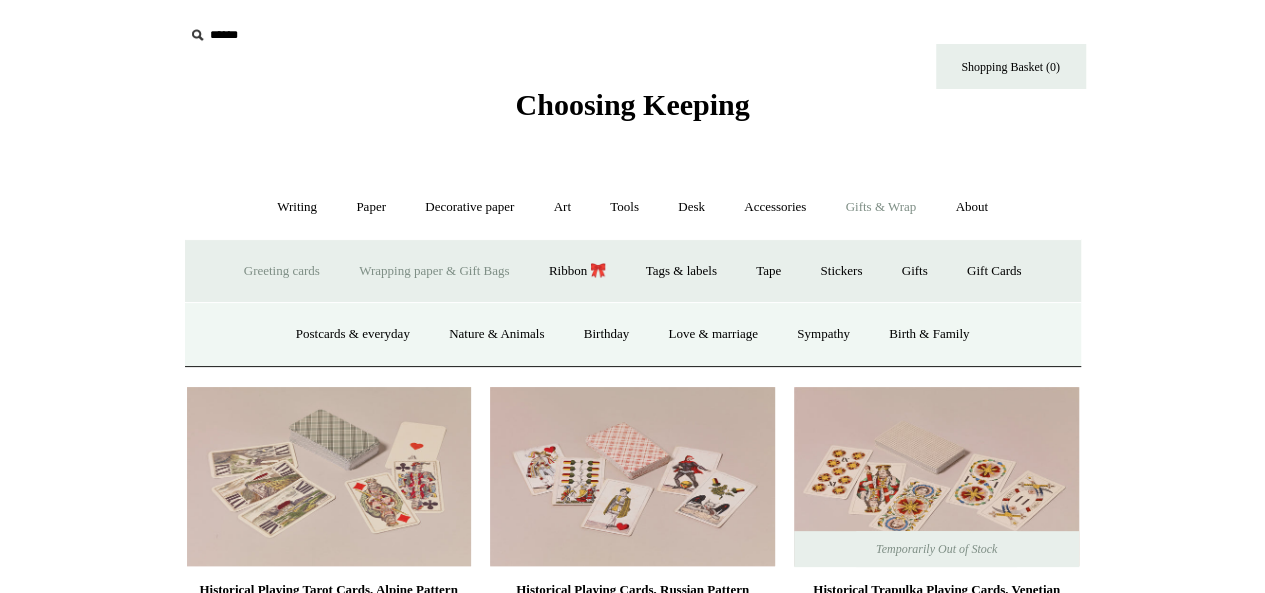 click on "Wrapping paper & Gift Bags" at bounding box center (434, 271) 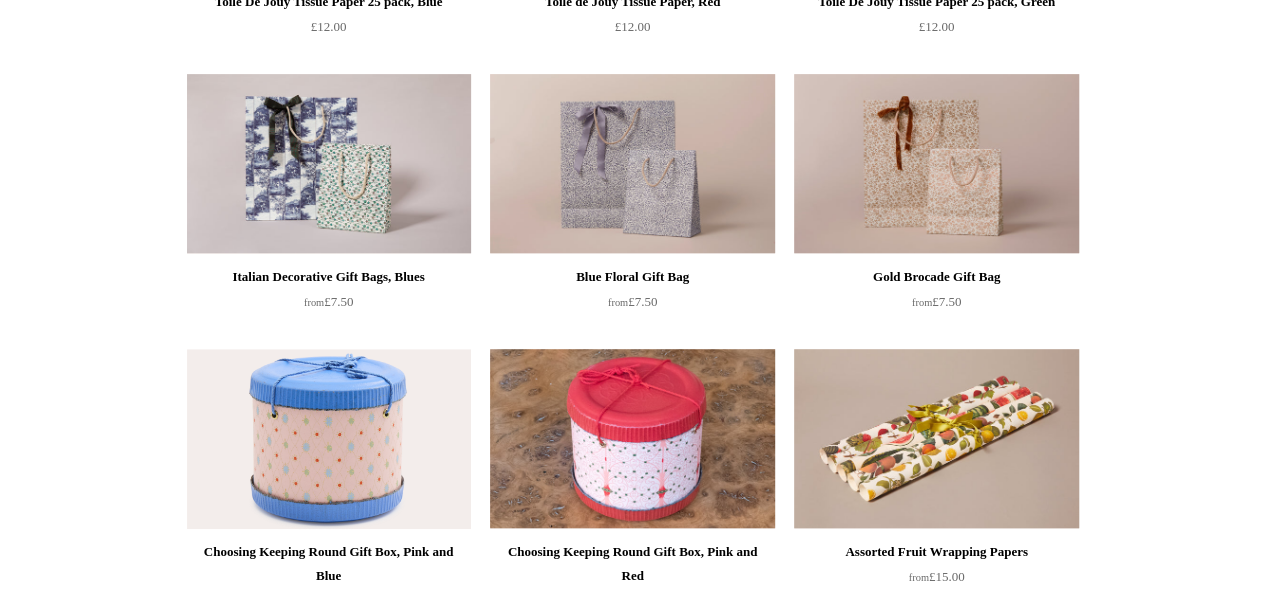 scroll, scrollTop: 0, scrollLeft: 0, axis: both 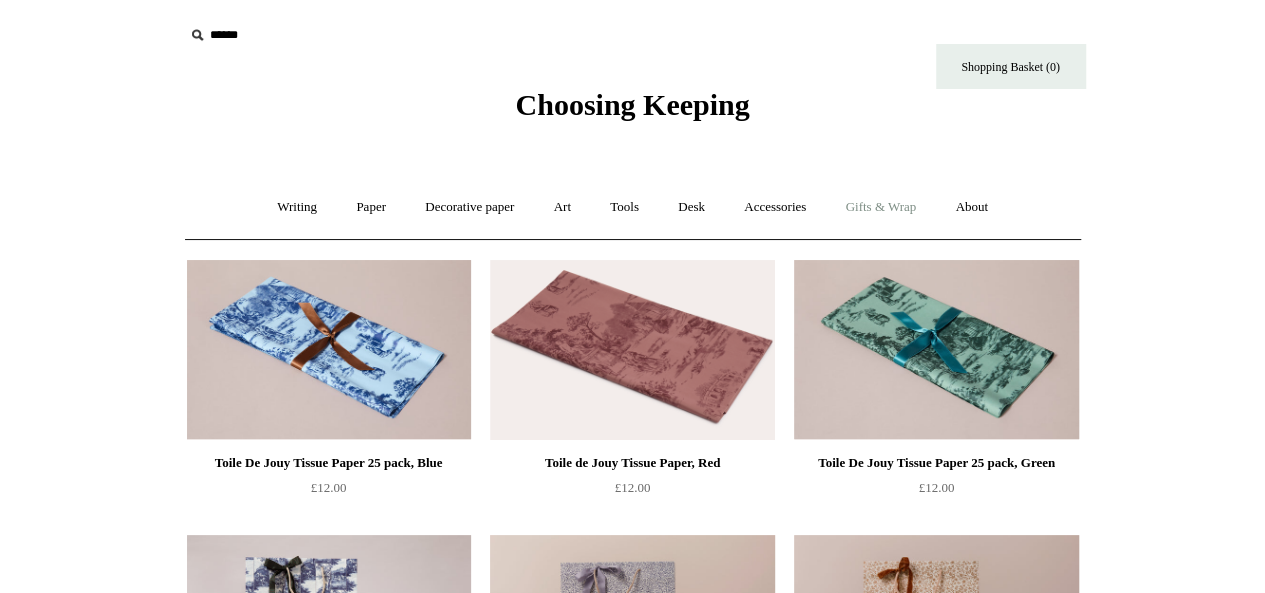click on "Gifts & Wrap +" at bounding box center (880, 207) 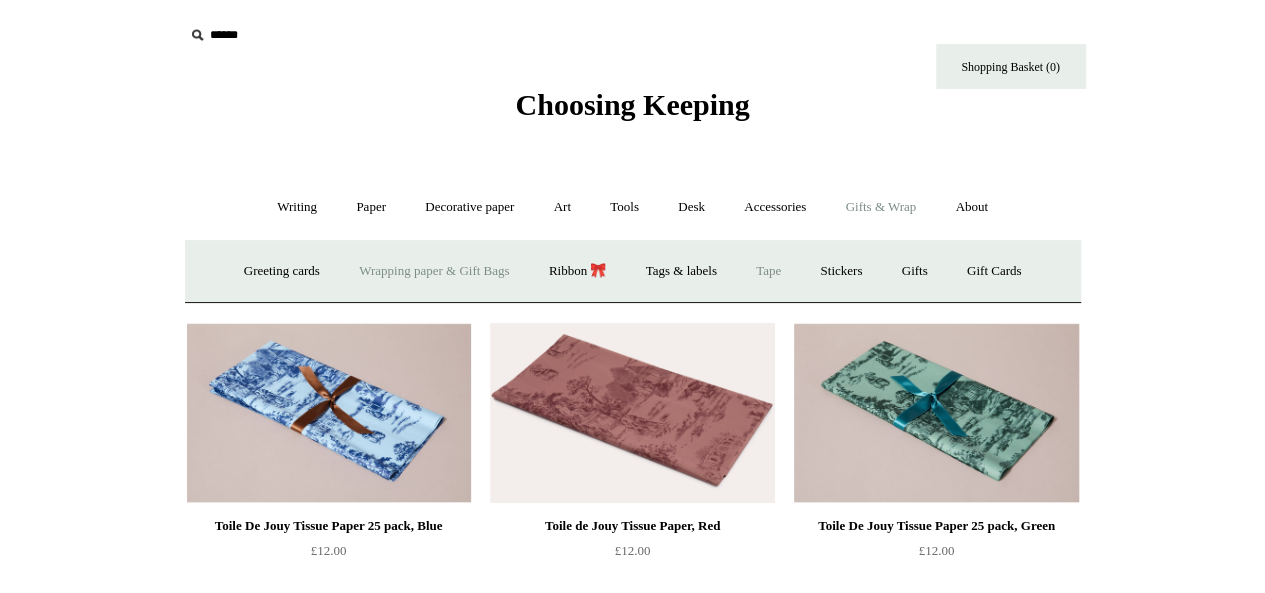 click on "Tape" at bounding box center (768, 271) 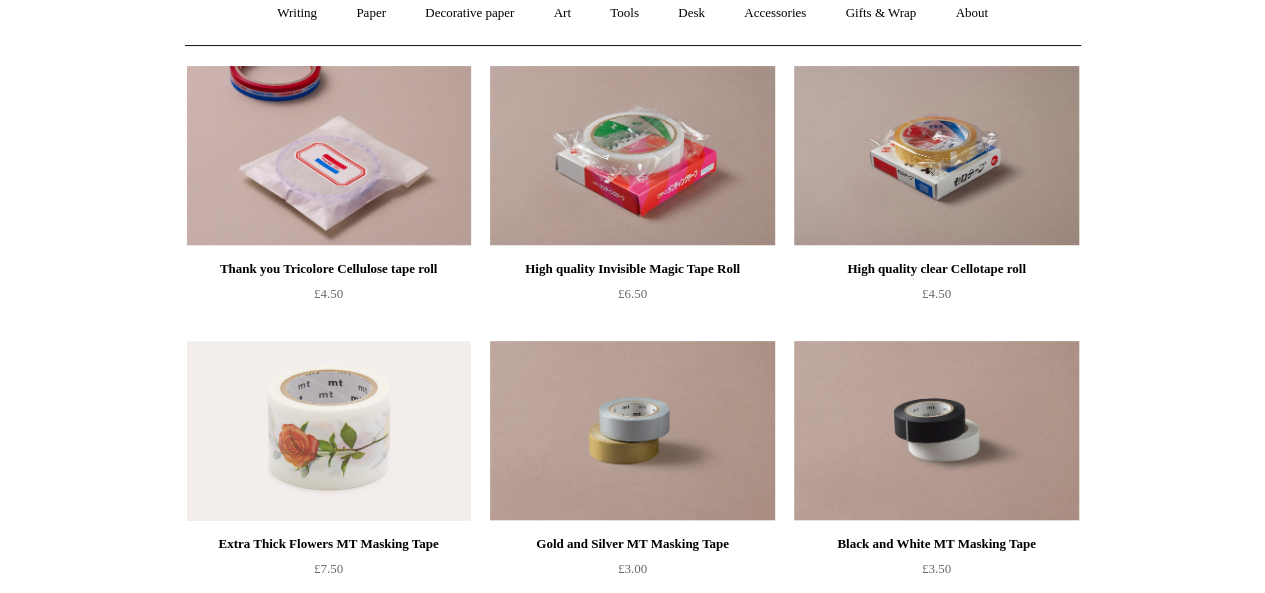 scroll, scrollTop: 0, scrollLeft: 0, axis: both 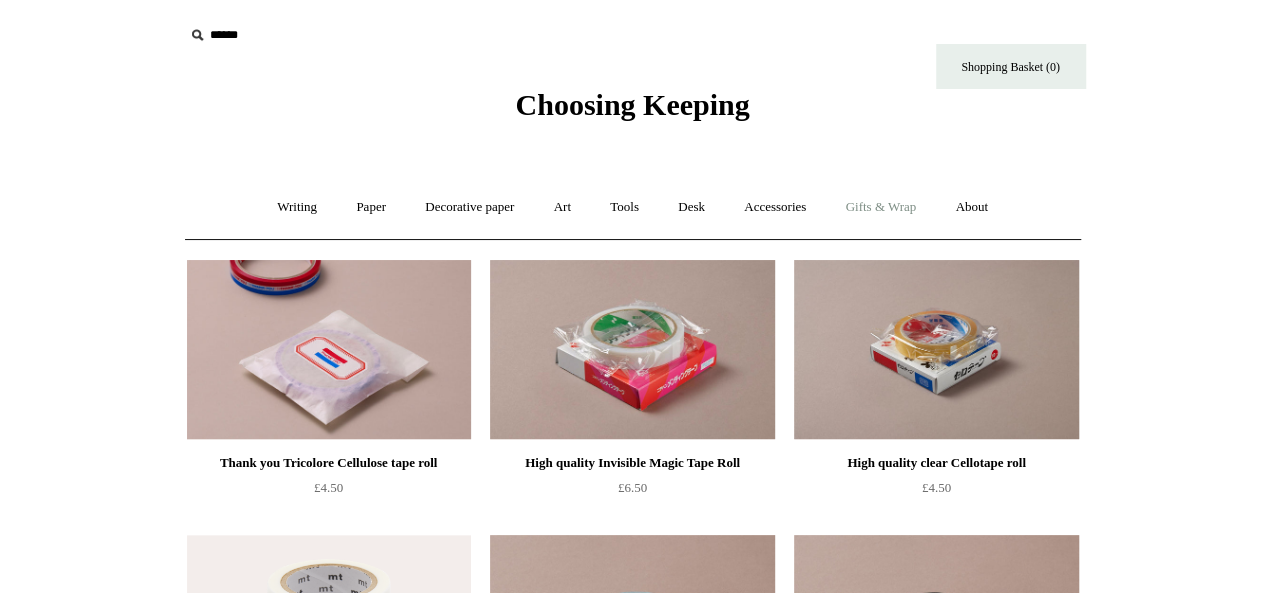 click on "Gifts & Wrap +" at bounding box center [880, 207] 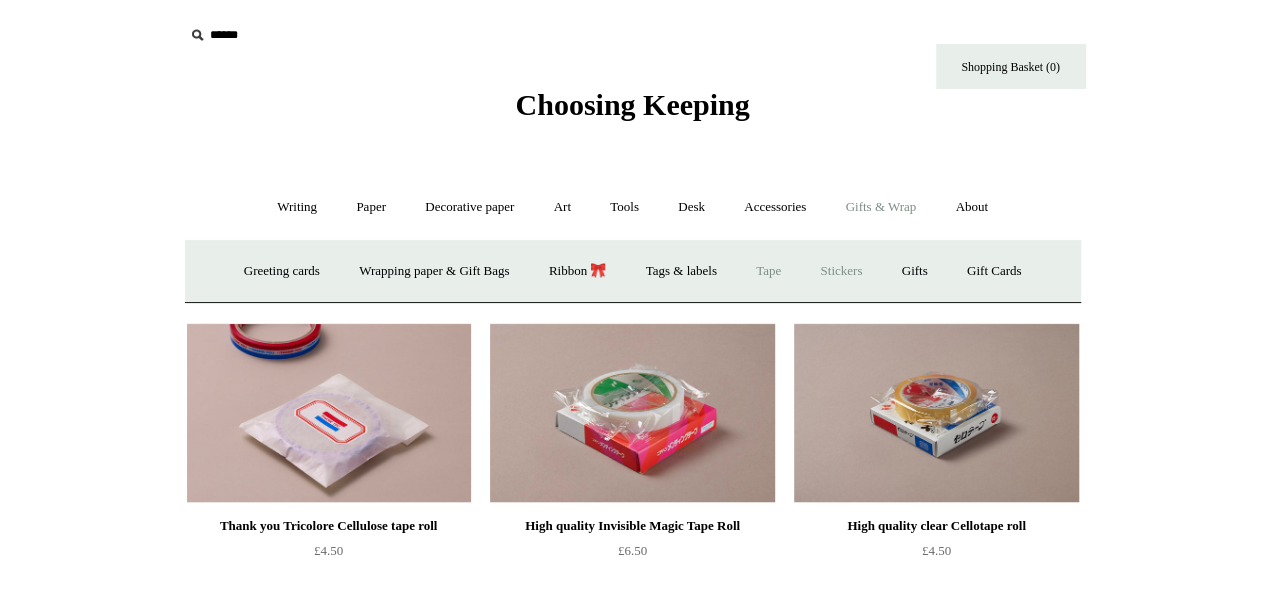 click on "Stickers" at bounding box center [841, 271] 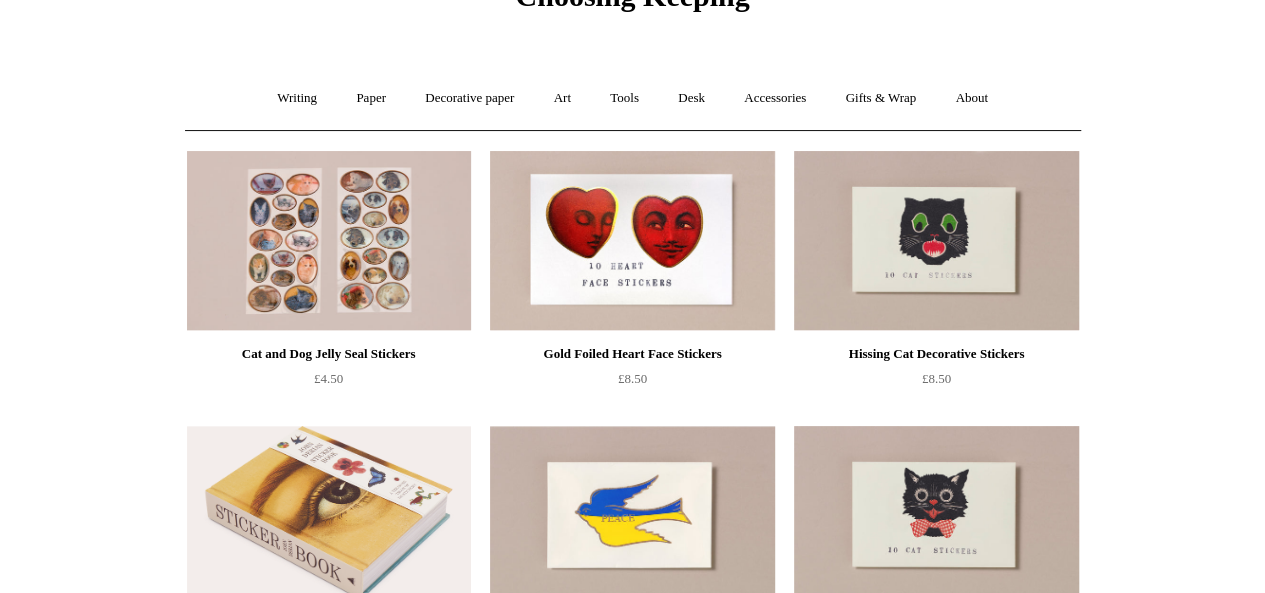 scroll, scrollTop: 0, scrollLeft: 0, axis: both 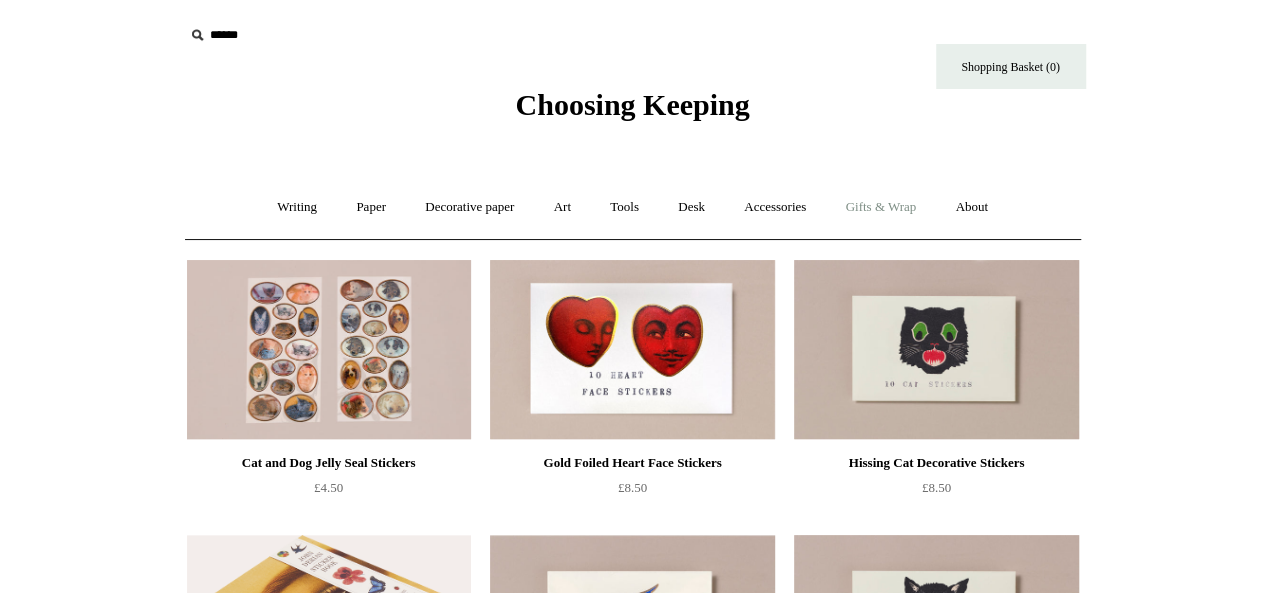 click on "Gifts & Wrap +" at bounding box center (880, 207) 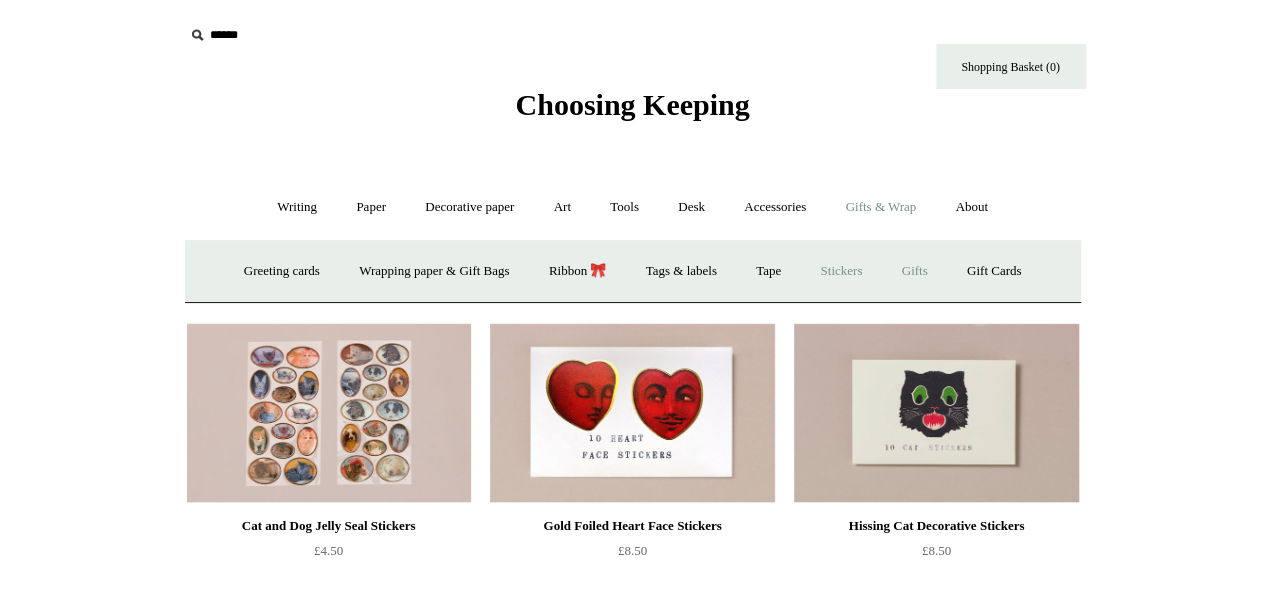 click on "Gifts +" at bounding box center (915, 271) 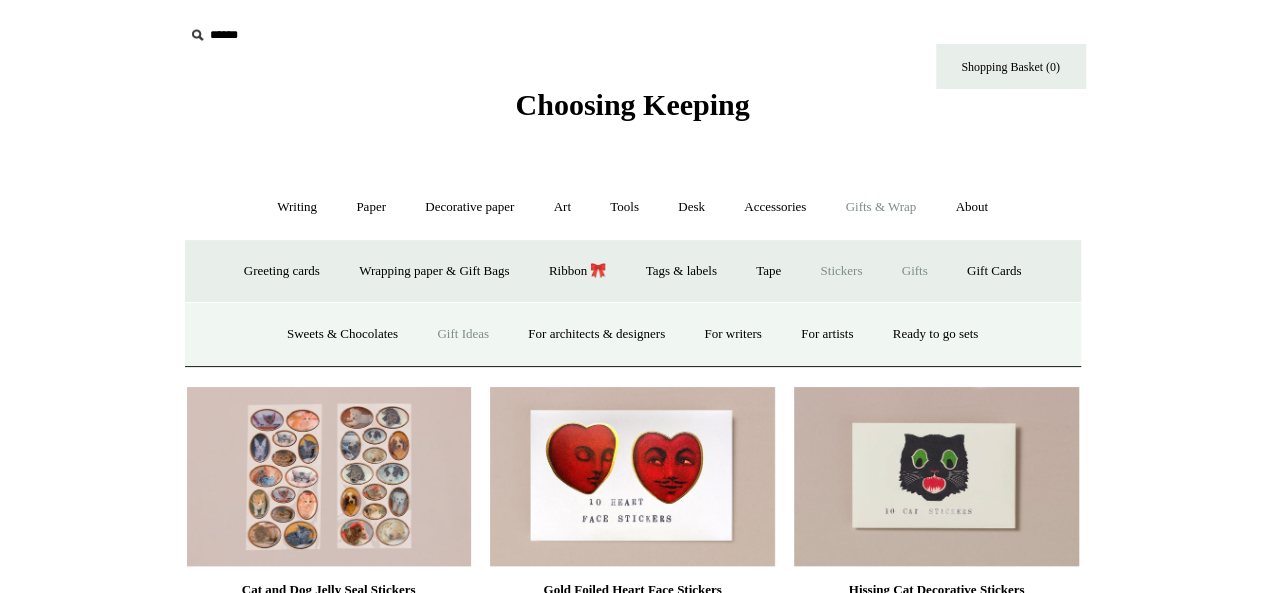 click on "Gift Ideas" at bounding box center [463, 334] 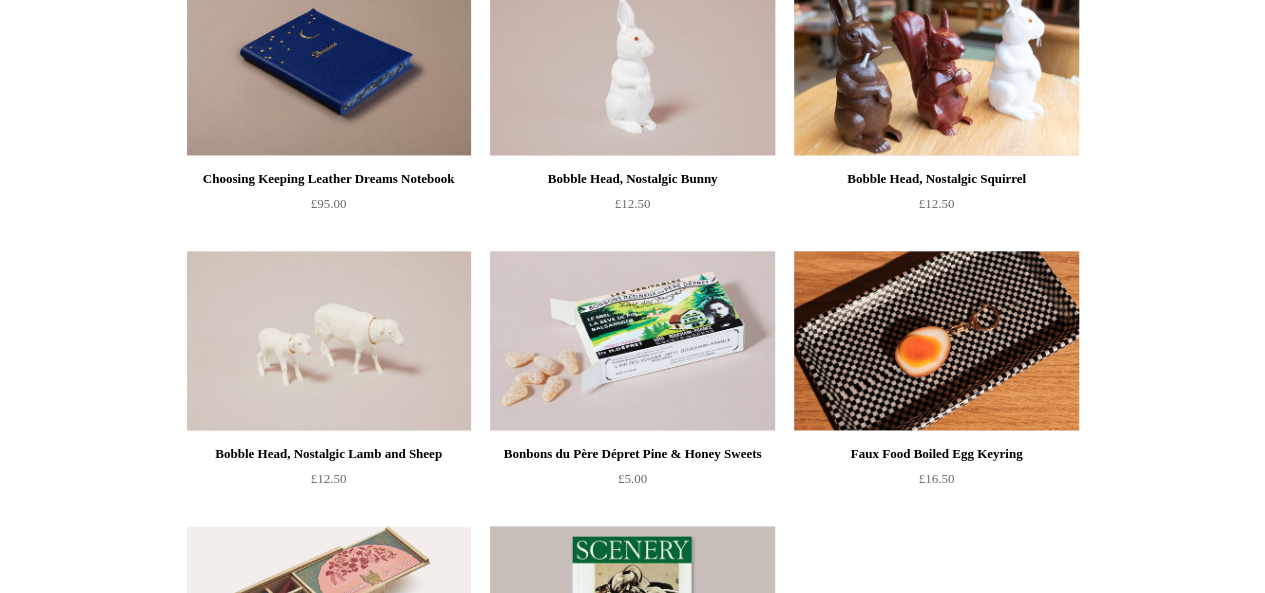 scroll, scrollTop: 1110, scrollLeft: 0, axis: vertical 